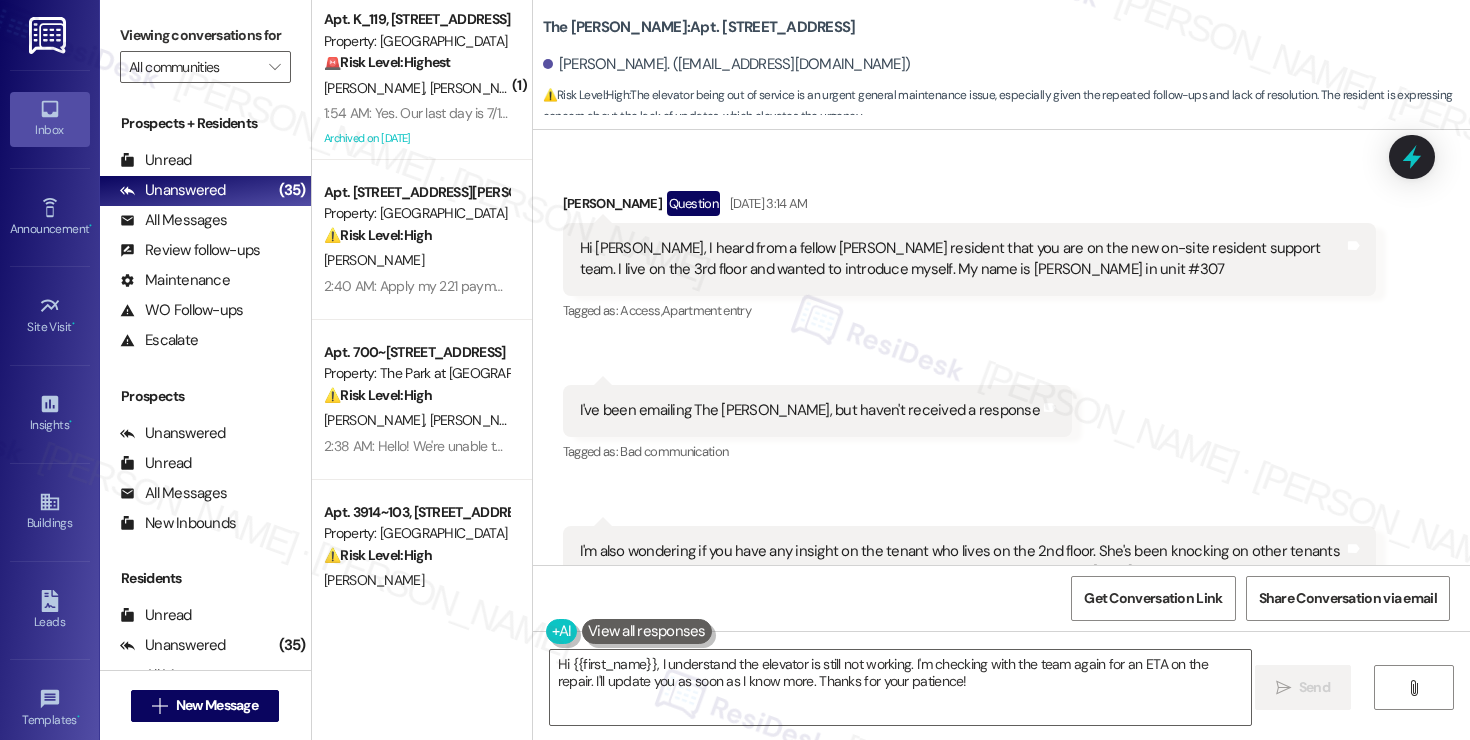 scroll, scrollTop: 0, scrollLeft: 0, axis: both 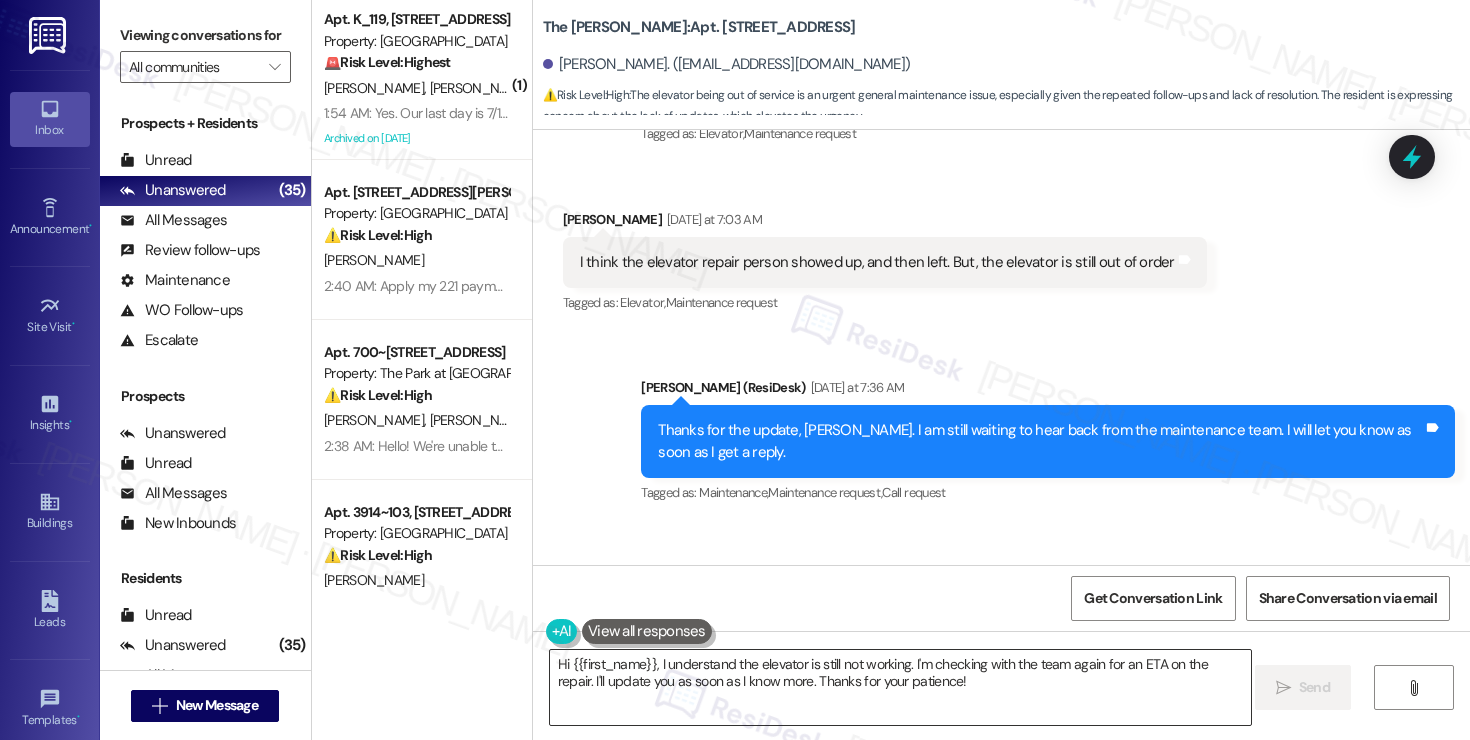 click on "Hi {{first_name}}, I understand the elevator is still not working. I'm checking with the team again for an ETA on the repair. I'll update you as soon as I know more. Thanks for your patience!" at bounding box center [900, 687] 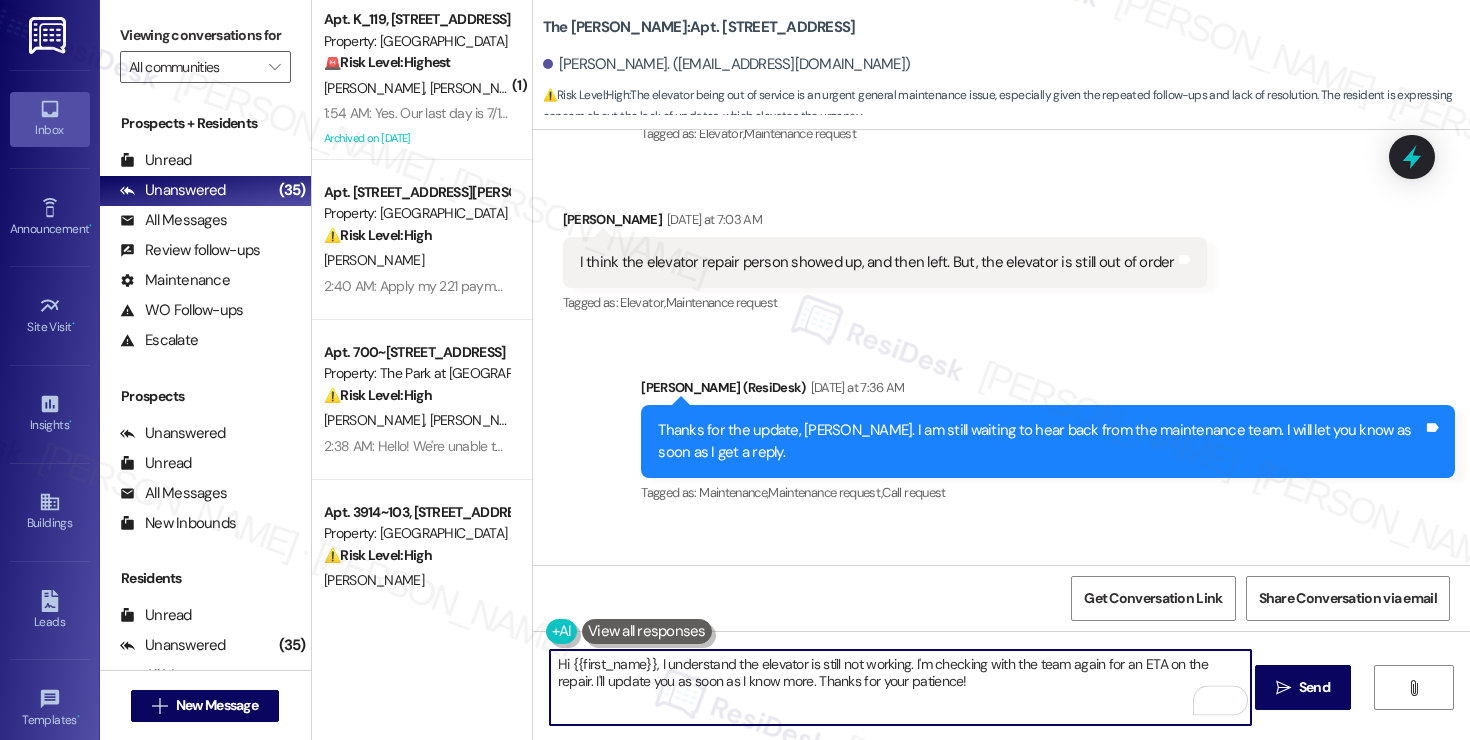 click on "Get Conversation Link Share Conversation via email" at bounding box center [1001, 598] 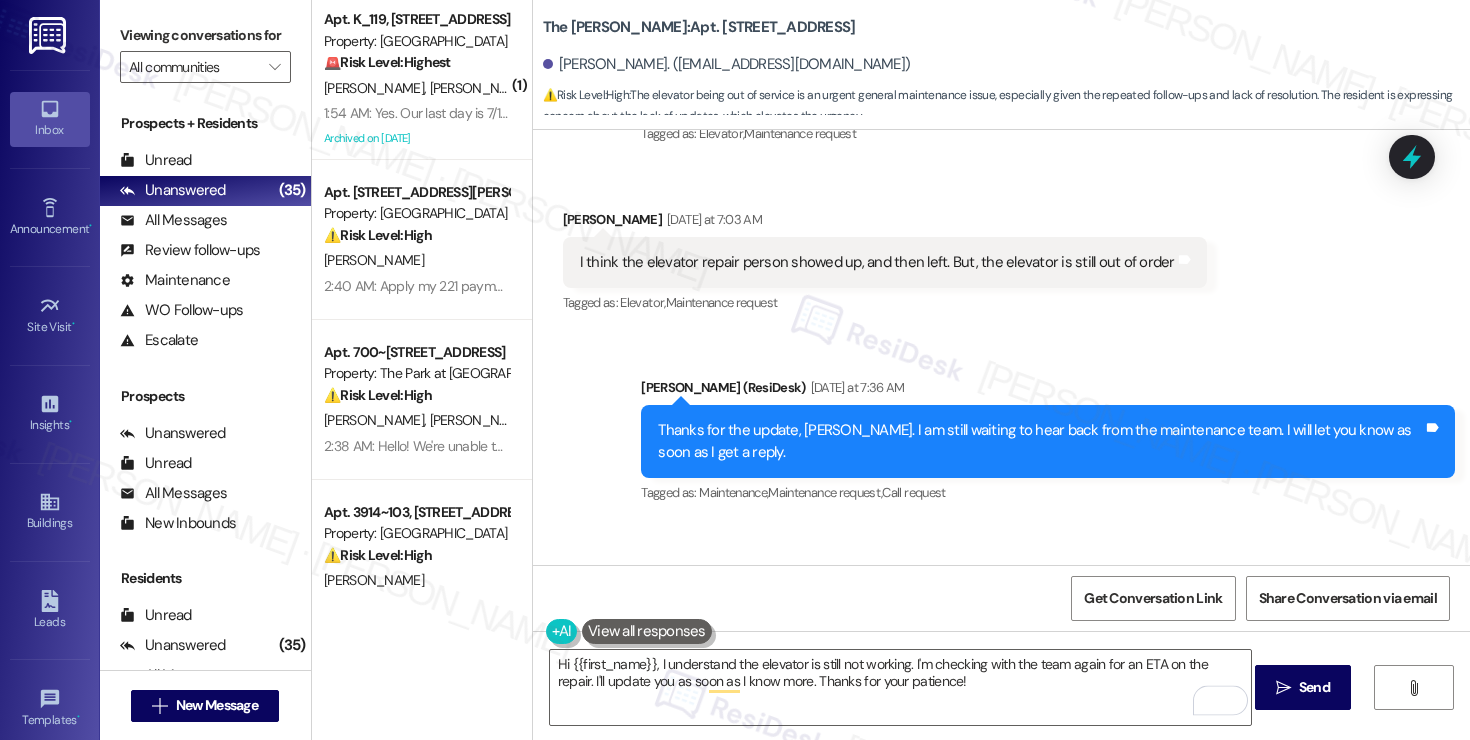 click on "Get Conversation Link Share Conversation via email" at bounding box center [1001, 598] 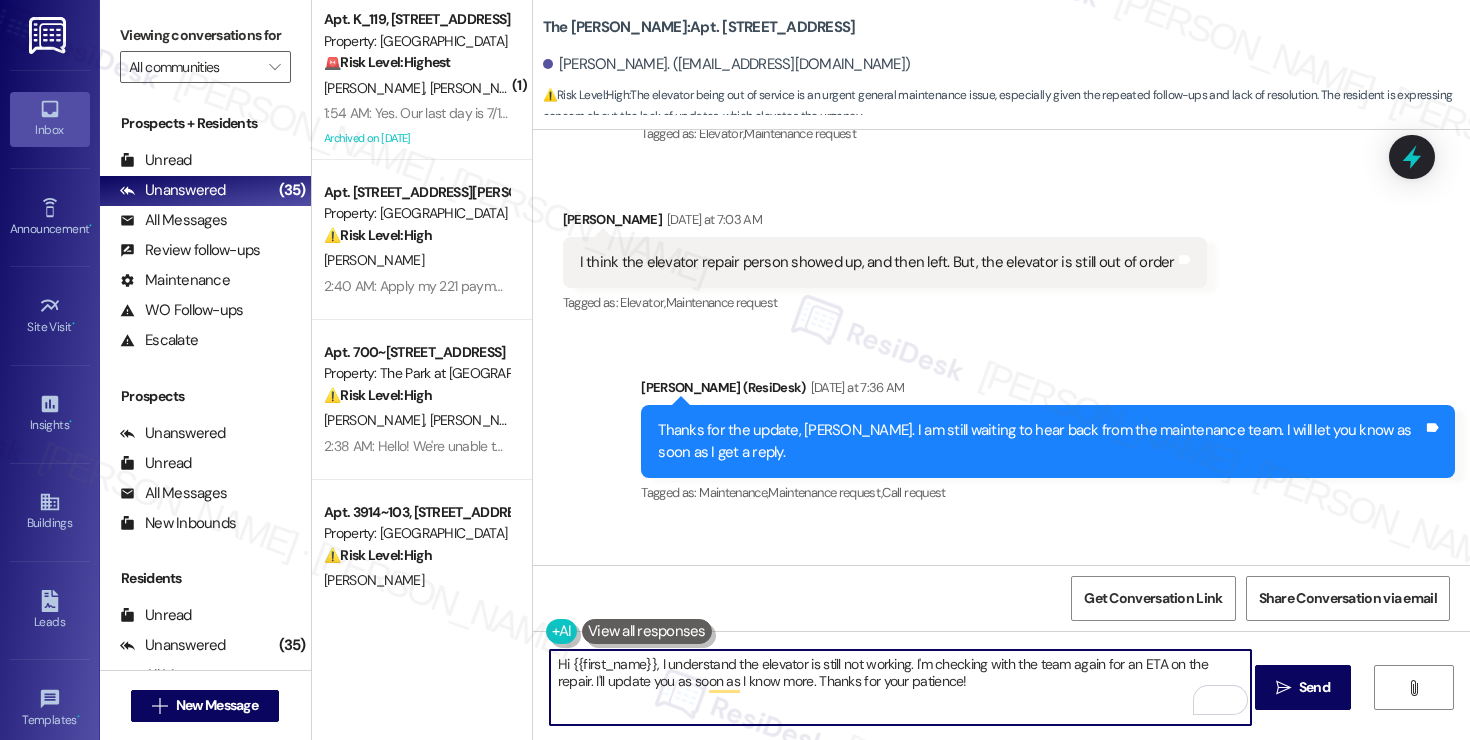click on "Hi {{first_name}}, I understand the elevator is still not working. I'm checking with the team again for an ETA on the repair. I'll update you as soon as I know more. Thanks for your patience!" at bounding box center [900, 687] 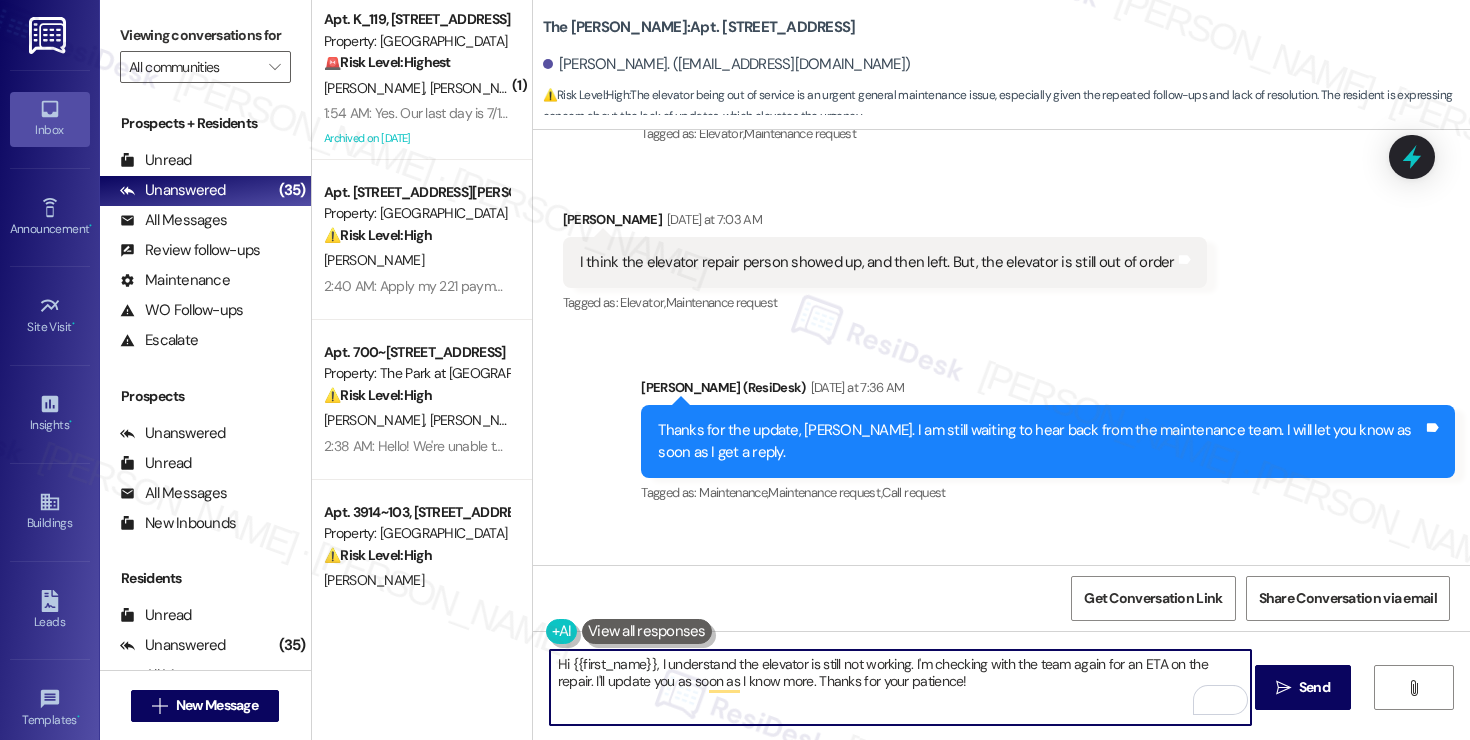 click on "Hi {{first_name}}, I understand the elevator is still not working. I'm checking with the team again for an ETA on the repair. I'll update you as soon as I know more. Thanks for your patience!" at bounding box center [900, 687] 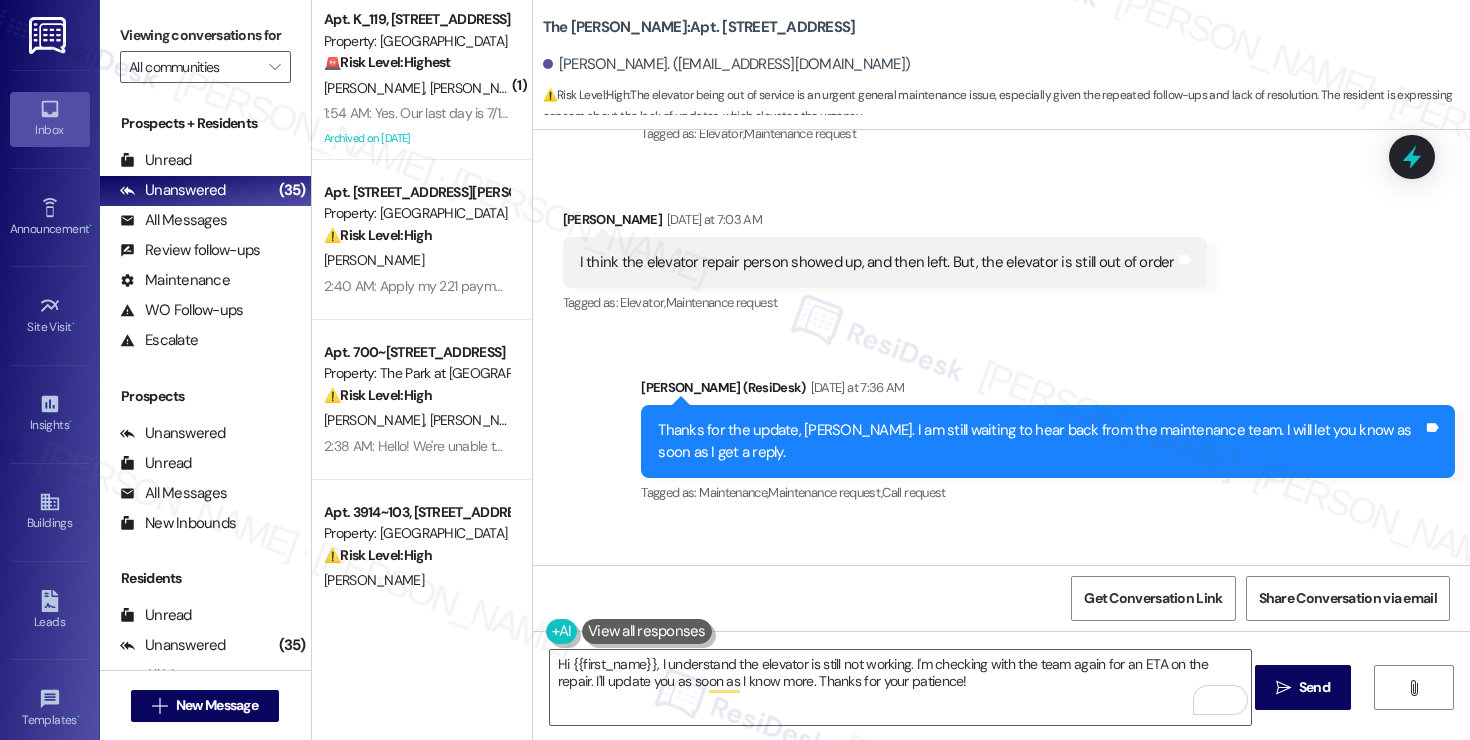 click on "The elevator is still down and I haven't seen/heard any updates about an ETA of it being fixed." at bounding box center (871, 620) 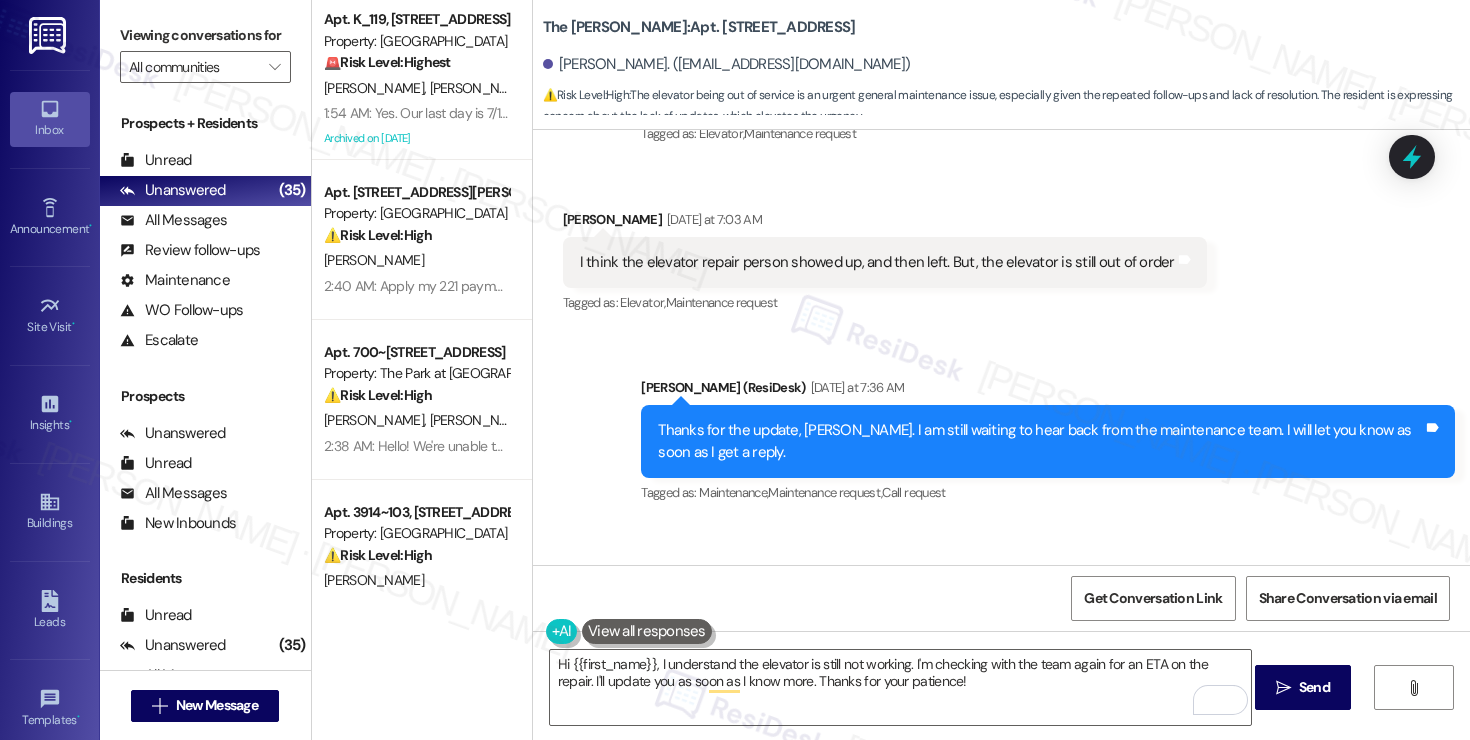 click on "Received via SMS [PERSON_NAME] 12:39 AM The elevator is still down and I haven't seen/heard any updates about an ETA of it being fixed.  Tags and notes Tagged as:   Elevator ,  Click to highlight conversations about Elevator Bad communication Click to highlight conversations about Bad communication" at bounding box center [879, 622] 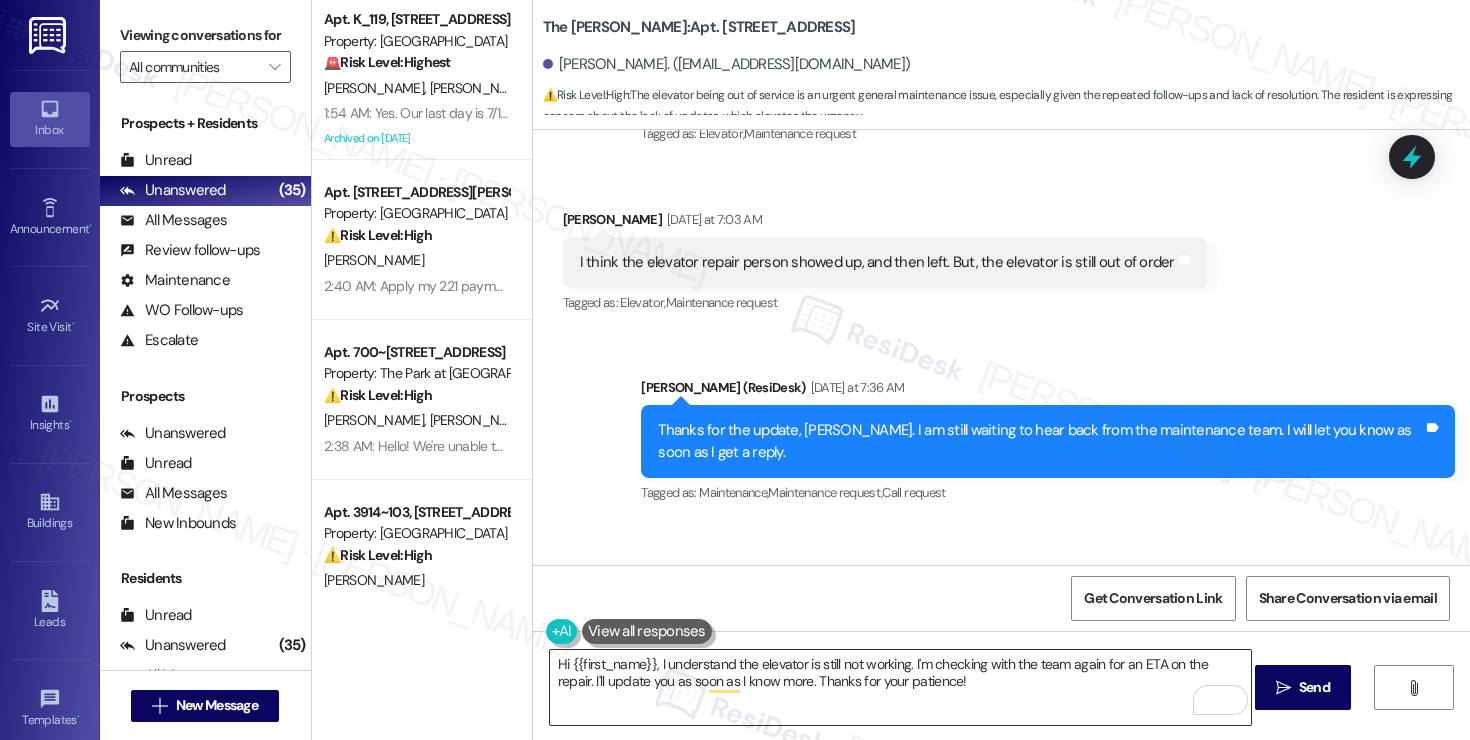 click on "Hi {{first_name}}, I understand the elevator is still not working. I'm checking with the team again for an ETA on the repair. I'll update you as soon as I know more. Thanks for your patience!" at bounding box center (900, 687) 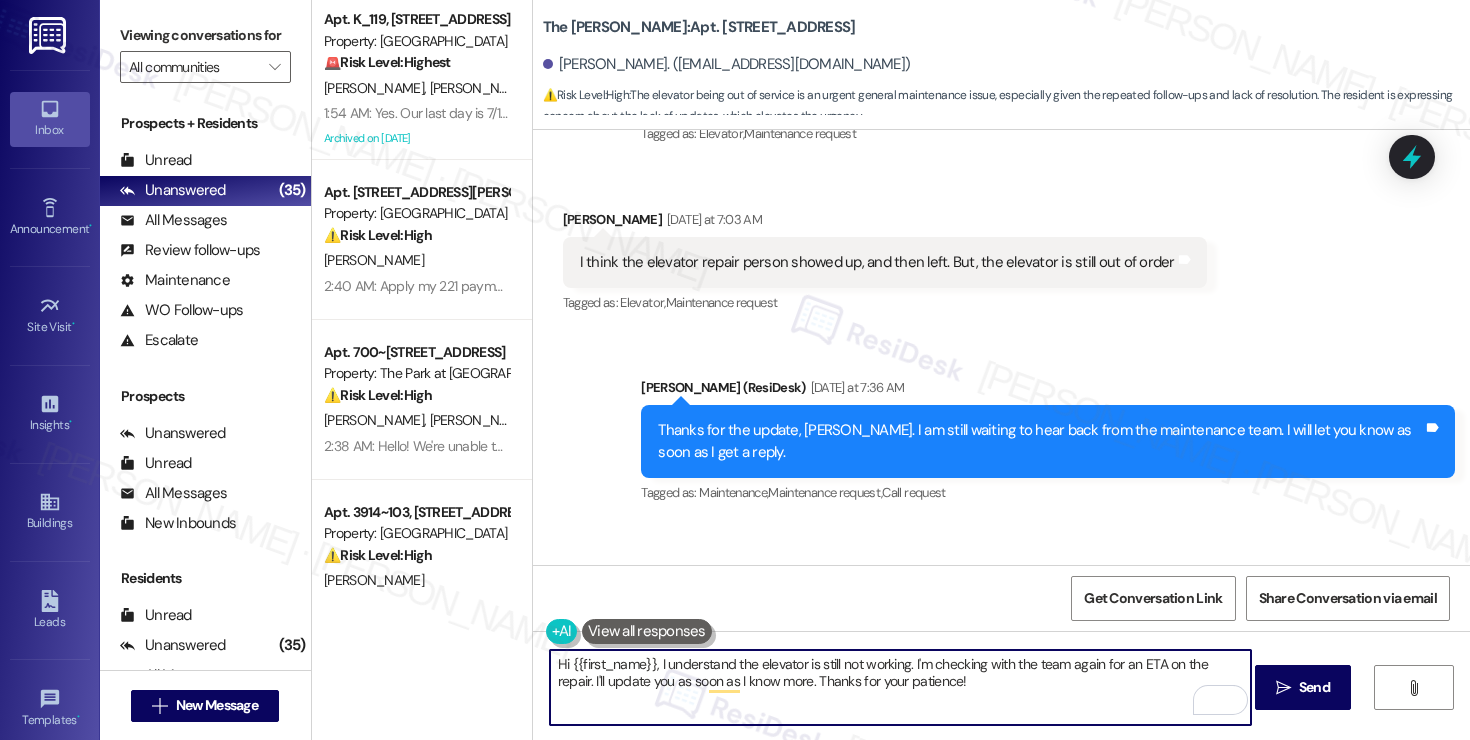 click on "Hi {{first_name}}, I understand the elevator is still not working. I'm checking with the team again for an ETA on the repair. I'll update you as soon as I know more. Thanks for your patience!" at bounding box center (900, 687) 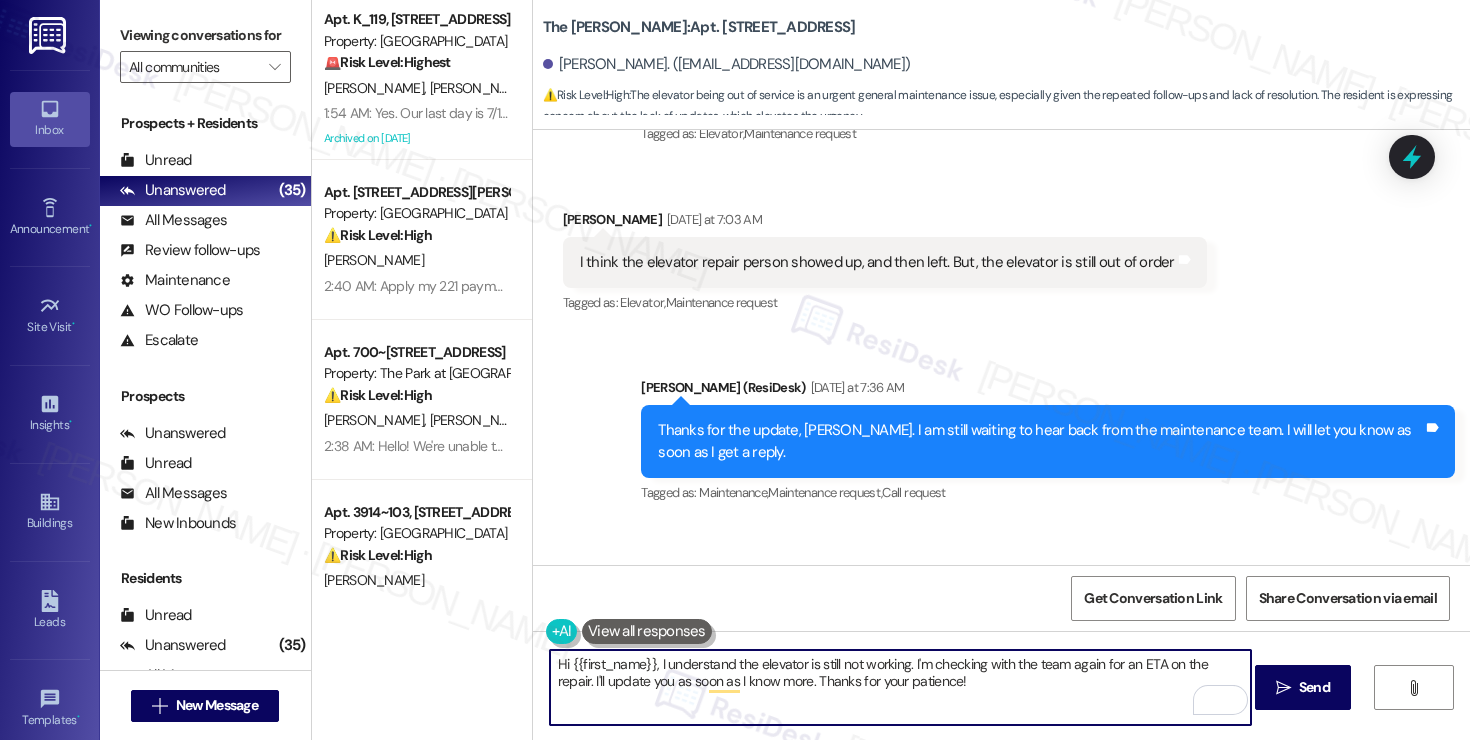 click on "Tagged as:   Elevator ,  Click to highlight conversations about Elevator Bad communication Click to highlight conversations about Bad communication" at bounding box center [879, 661] 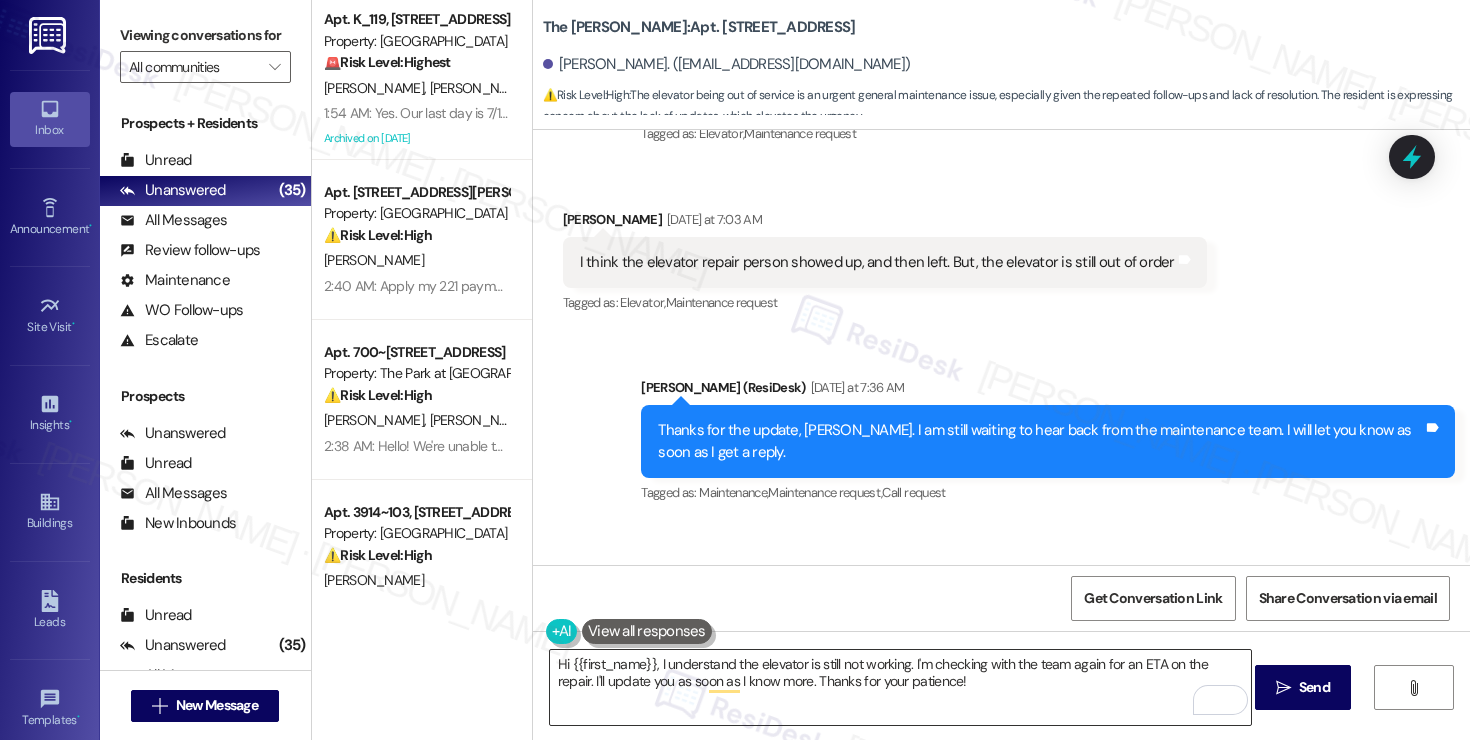 click on "Hi {{first_name}}, I understand the elevator is still not working. I'm checking with the team again for an ETA on the repair. I'll update you as soon as I know more. Thanks for your patience!" at bounding box center (900, 687) 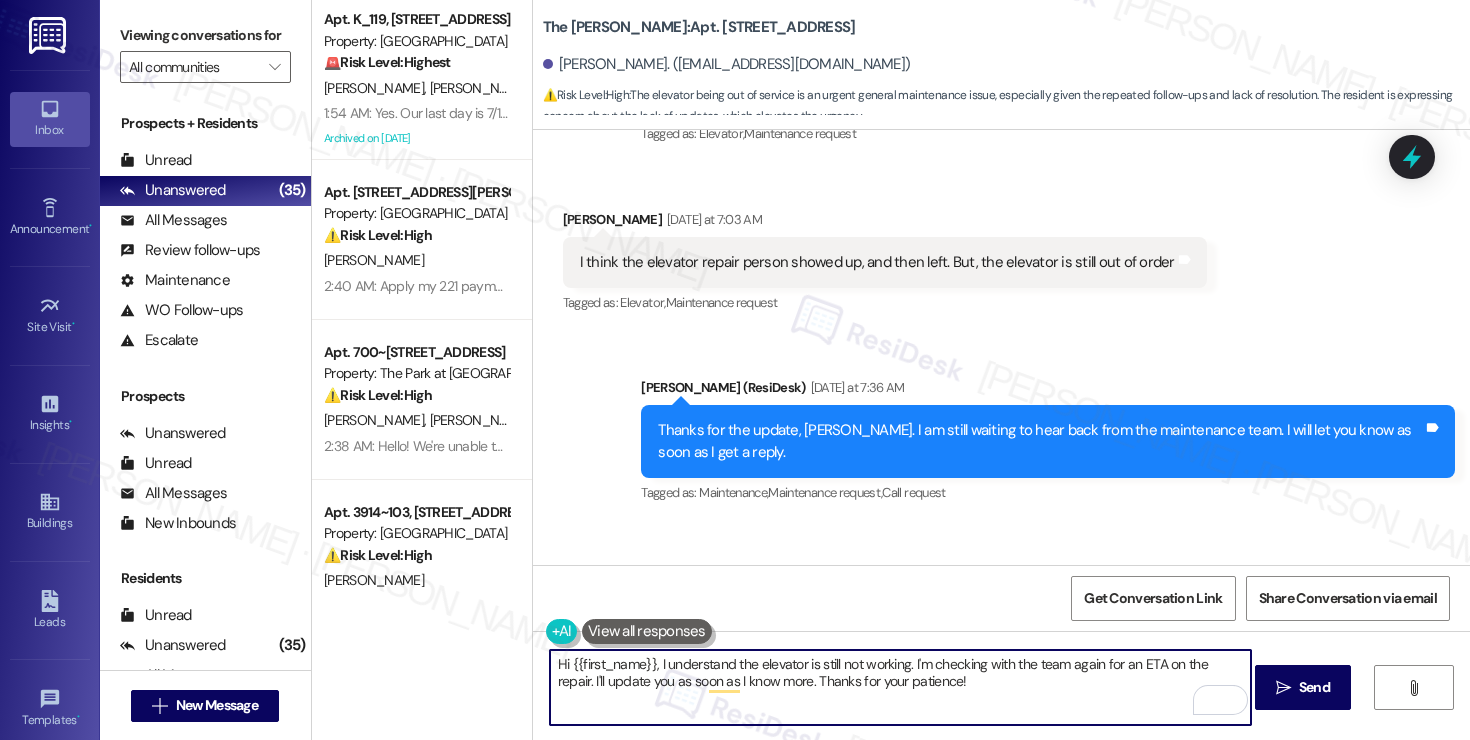 click on "Hi {{first_name}}, I understand the elevator is still not working. I'm checking with the team again for an ETA on the repair. I'll update you as soon as I know more. Thanks for your patience!" at bounding box center [900, 687] 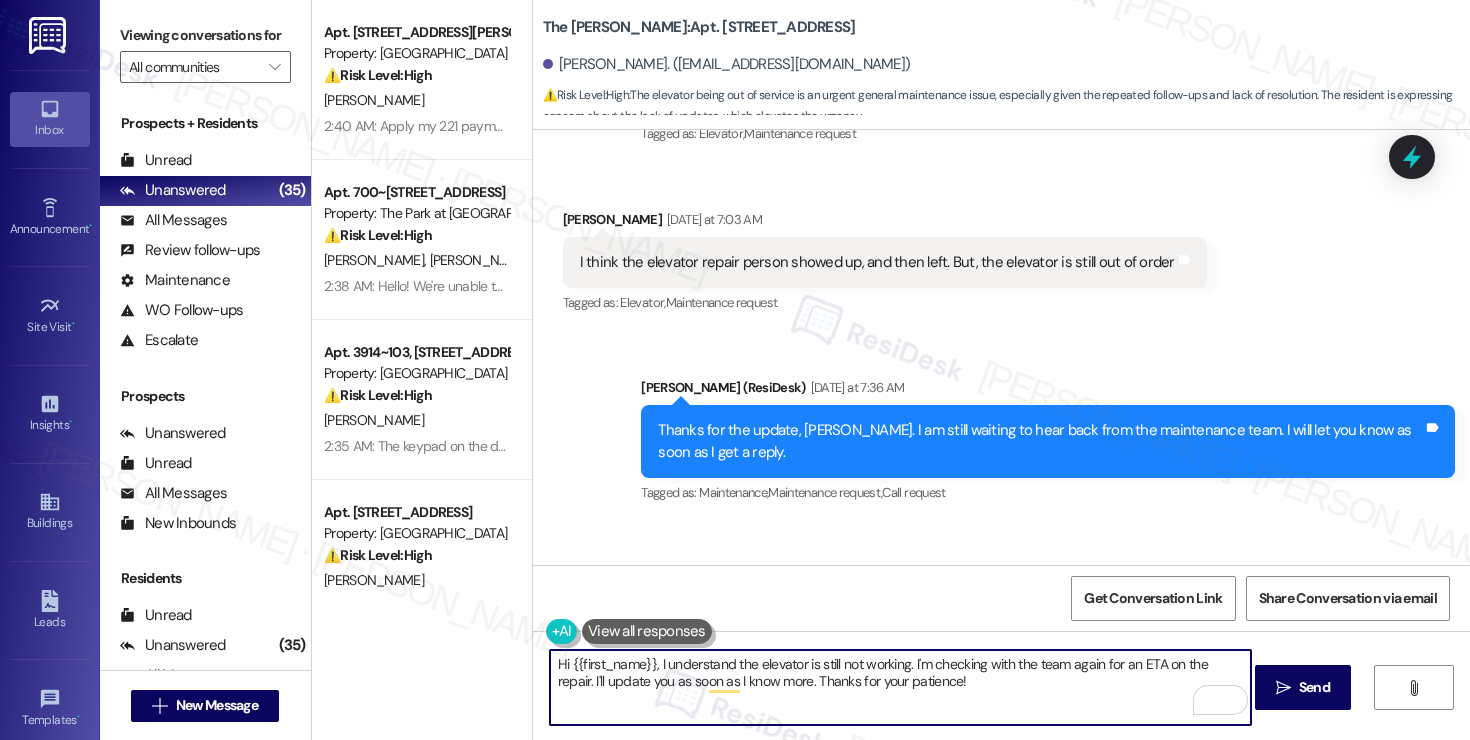 click on "The elevator is still down and I haven't seen/heard any updates about an ETA of it being fixed." at bounding box center (871, 620) 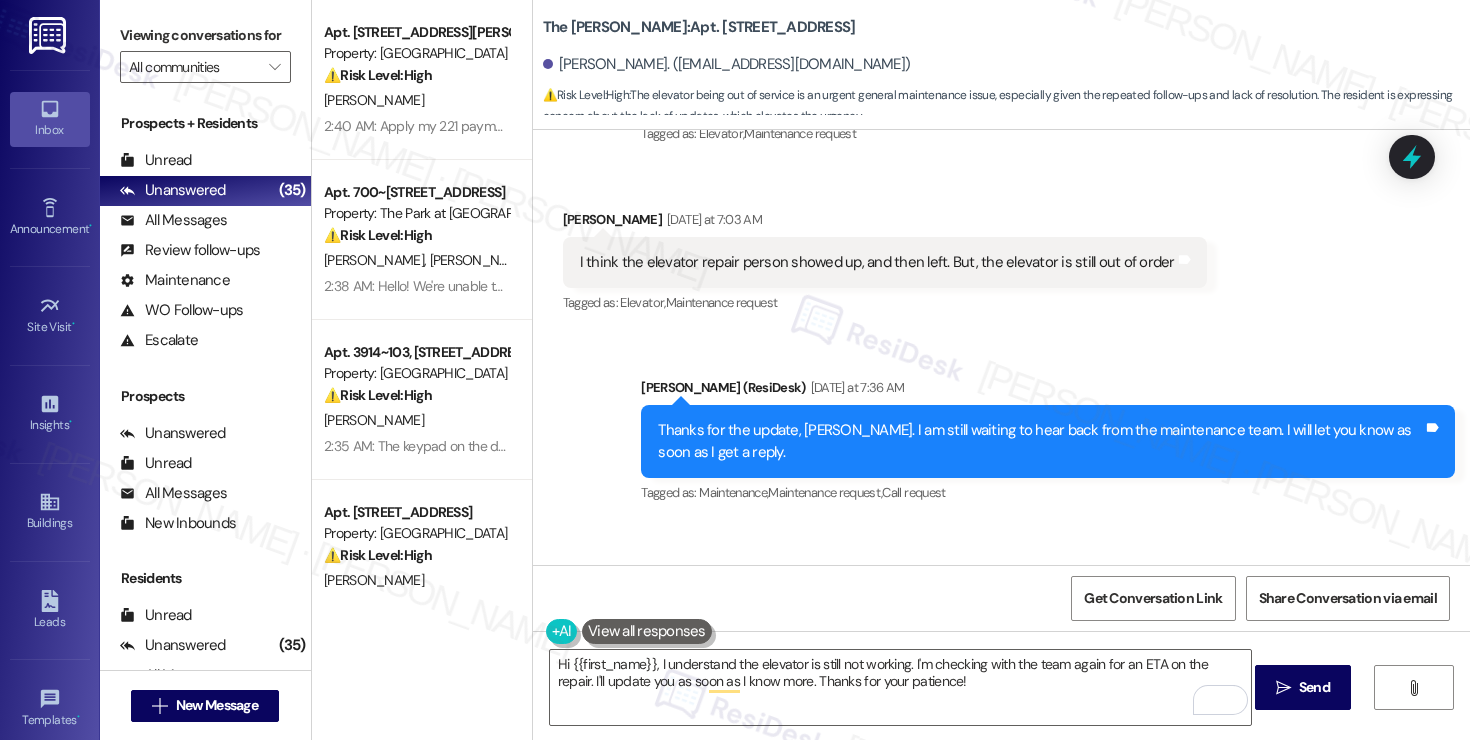 click on "The elevator is still down and I haven't seen/heard any updates about an ETA of it being fixed." at bounding box center (871, 620) 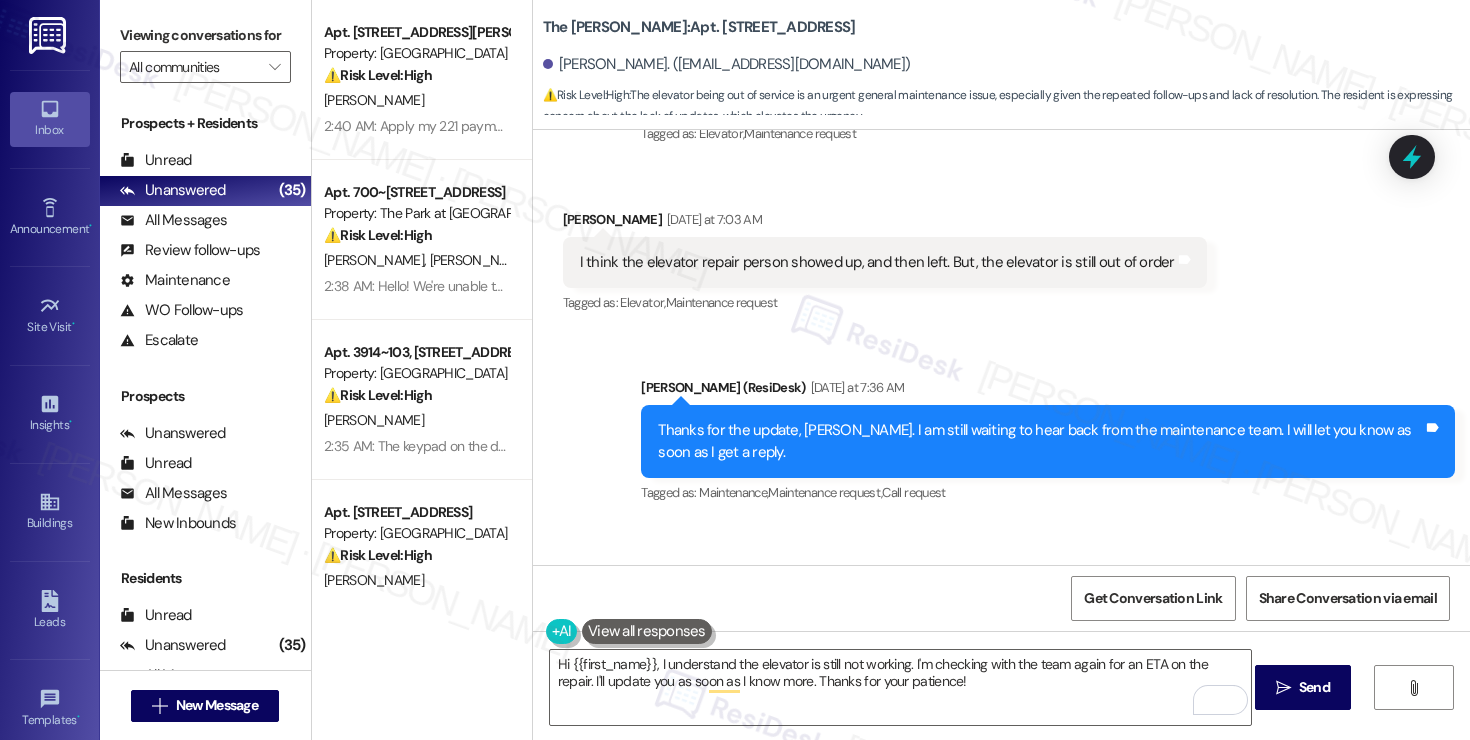click on "The elevator is still down and I haven't seen/heard any updates about an ETA of it being fixed." at bounding box center (871, 620) 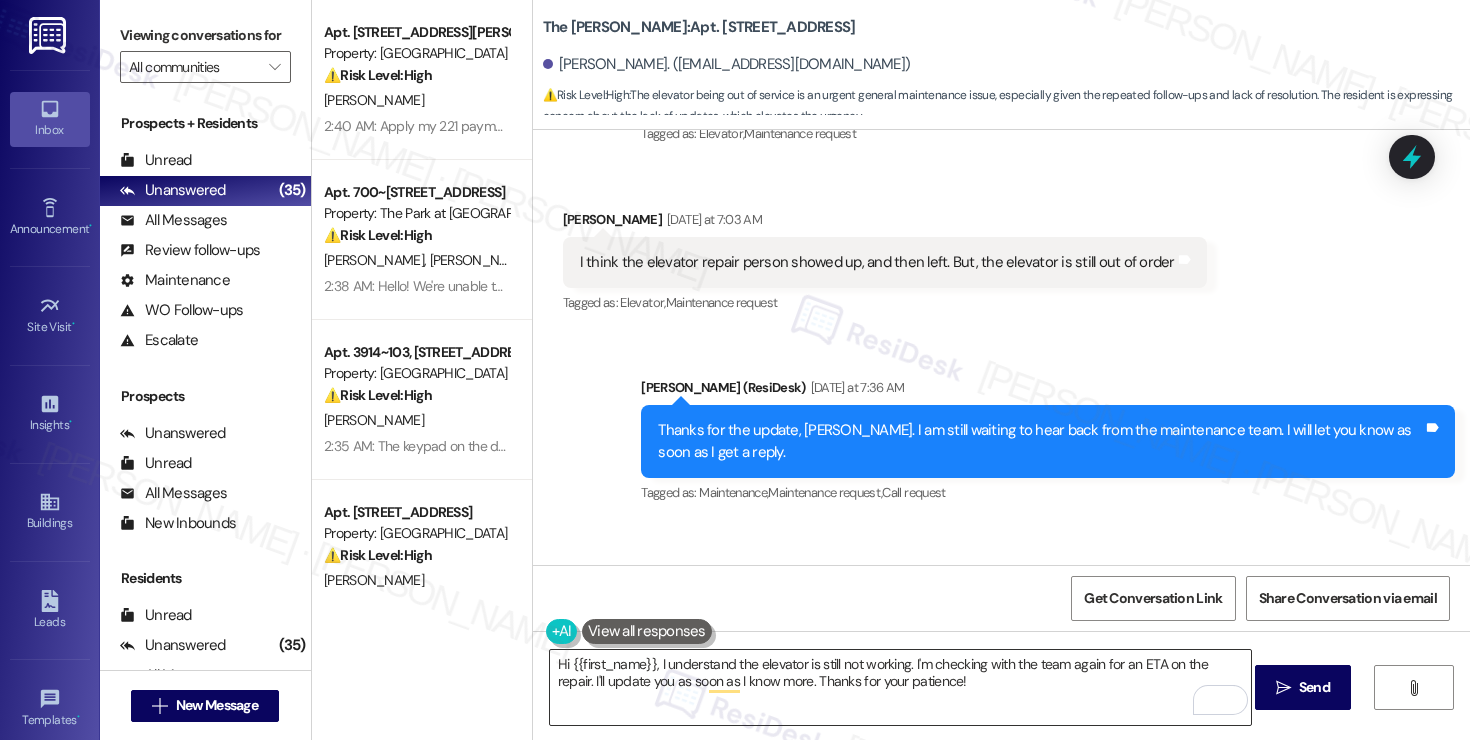 click on "Hi {{first_name}}, I understand the elevator is still not working. I'm checking with the team again for an ETA on the repair. I'll update you as soon as I know more. Thanks for your patience!" at bounding box center (900, 687) 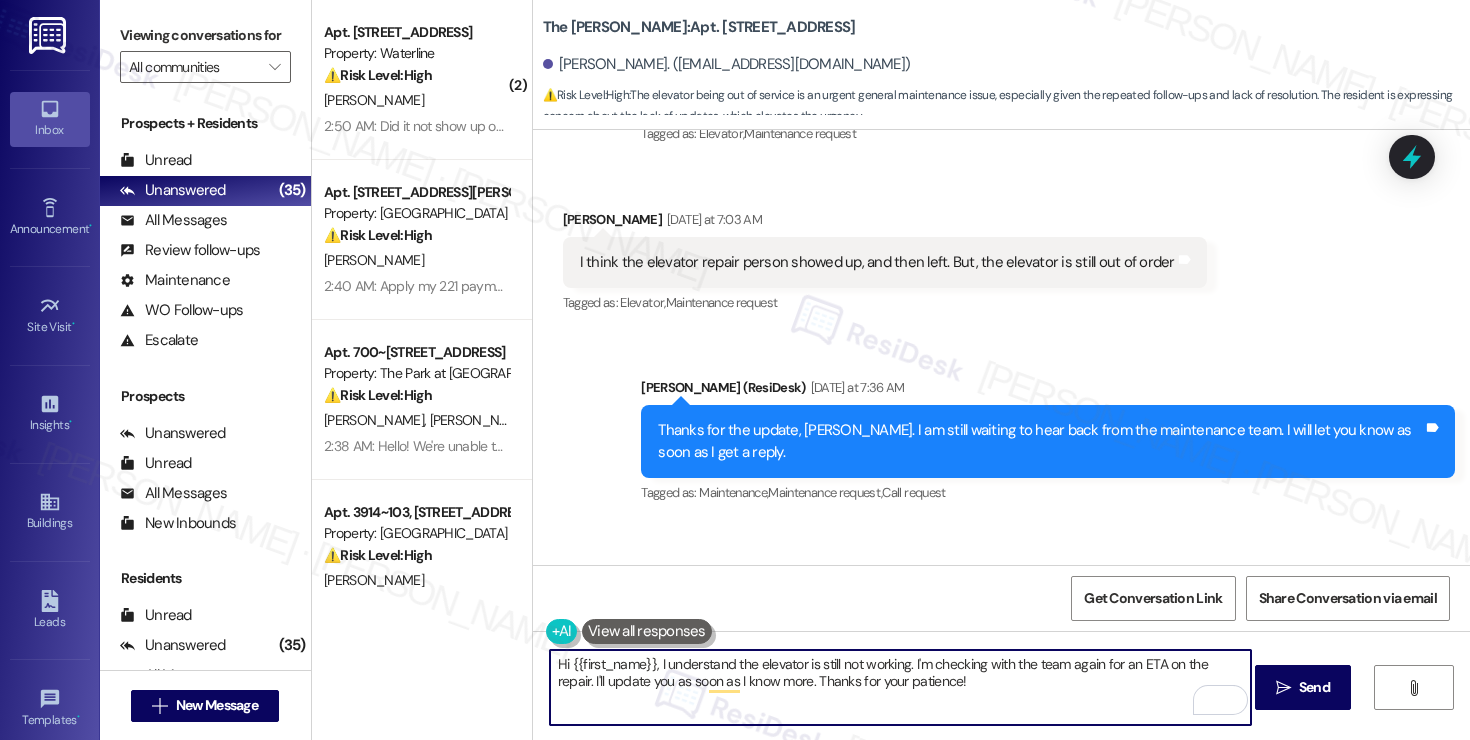 click on "The elevator is still down and I haven't seen/heard any updates about an ETA of it being fixed." at bounding box center (871, 620) 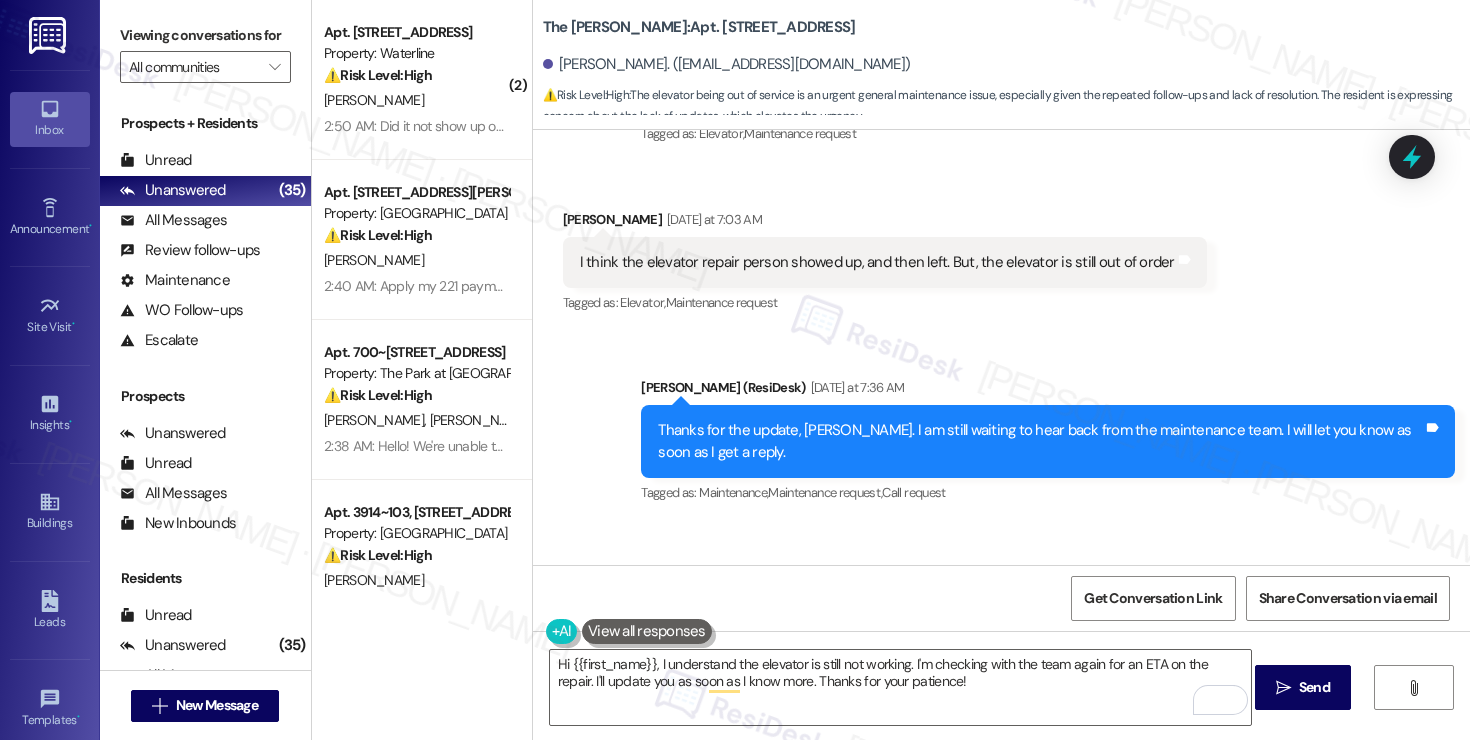 click on "The elevator is still down and I haven't seen/heard any updates about an ETA of it being fixed." at bounding box center (871, 620) 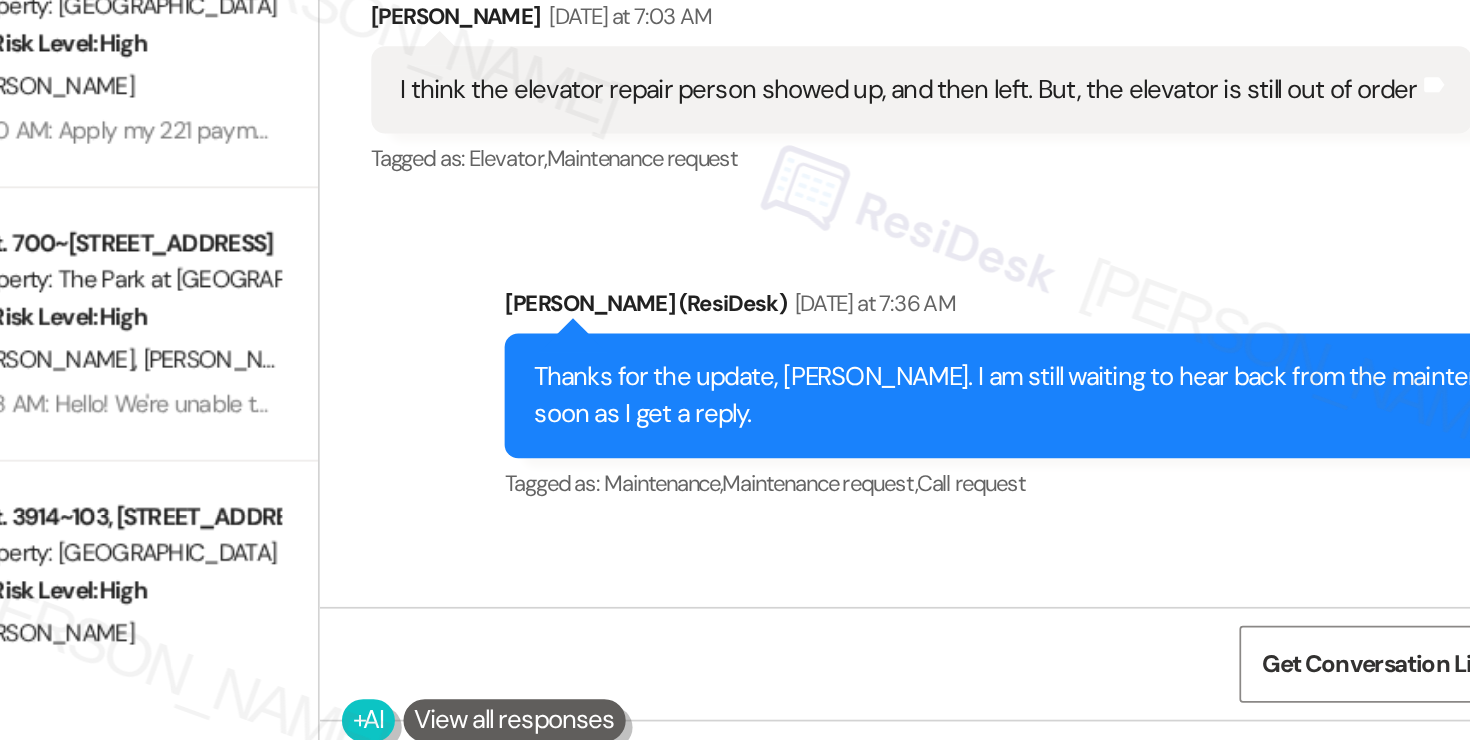 click on "The elevator is still down and I haven't seen/heard any updates about an ETA of it being fixed." at bounding box center [871, 620] 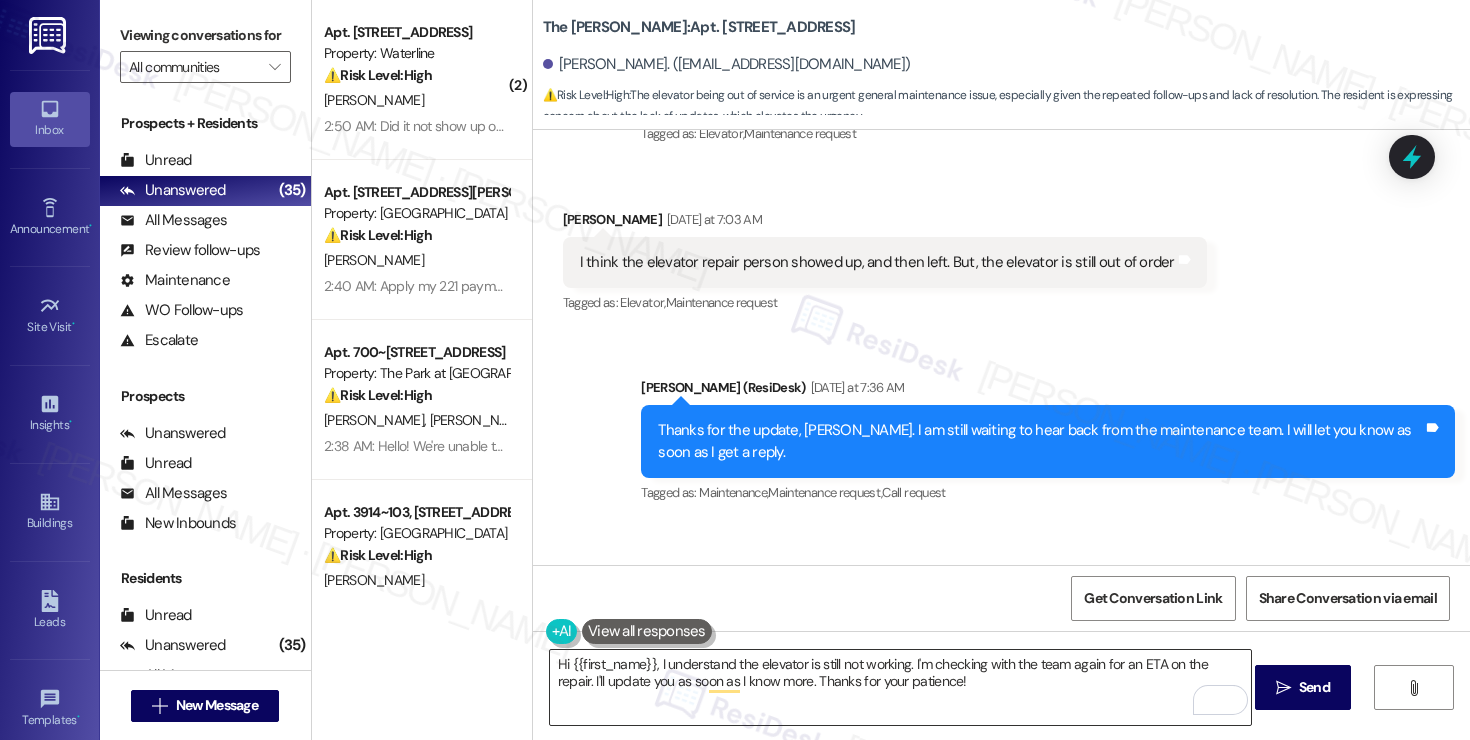 click on "Hi {{first_name}}, I understand the elevator is still not working. I'm checking with the team again for an ETA on the repair. I'll update you as soon as I know more. Thanks for your patience!" at bounding box center [900, 687] 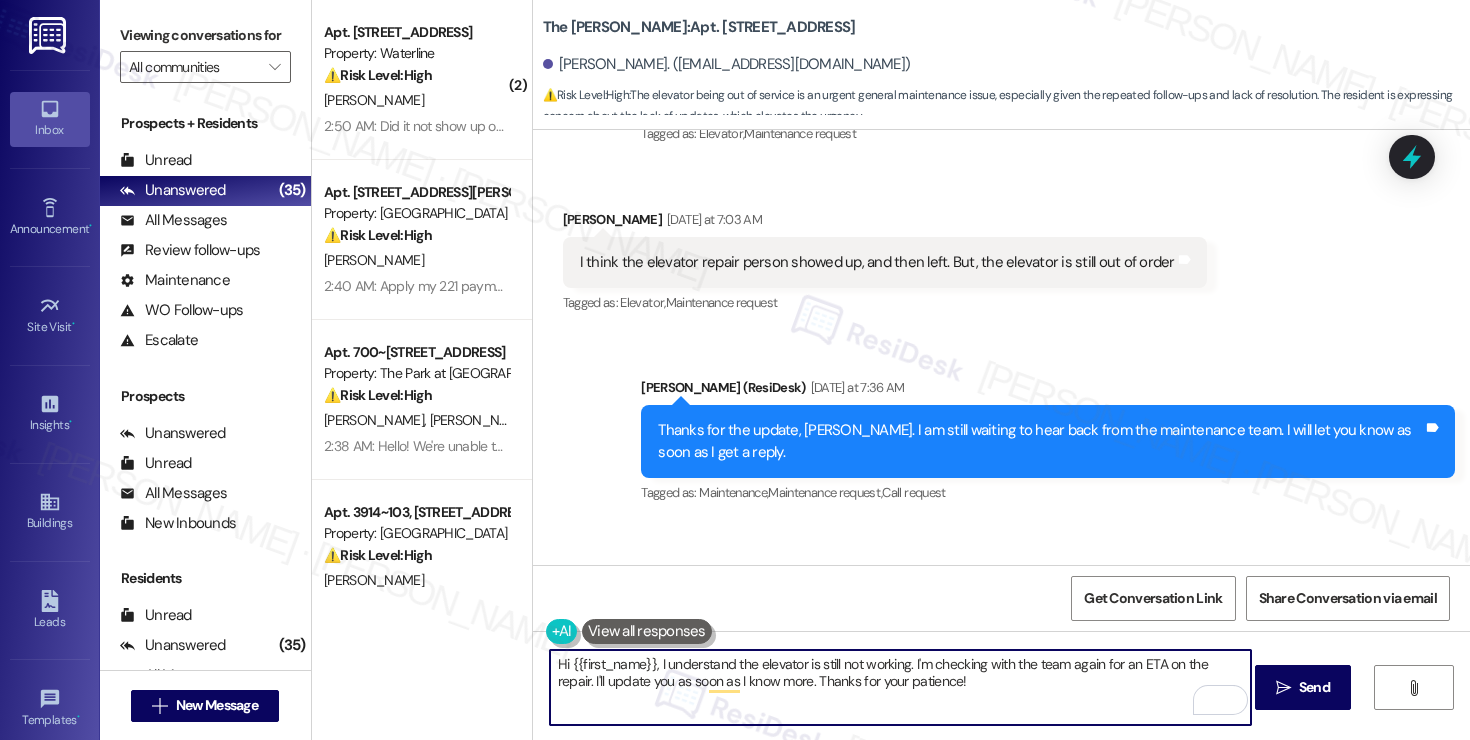 click on "Get Conversation Link Share Conversation via email" at bounding box center [1001, 598] 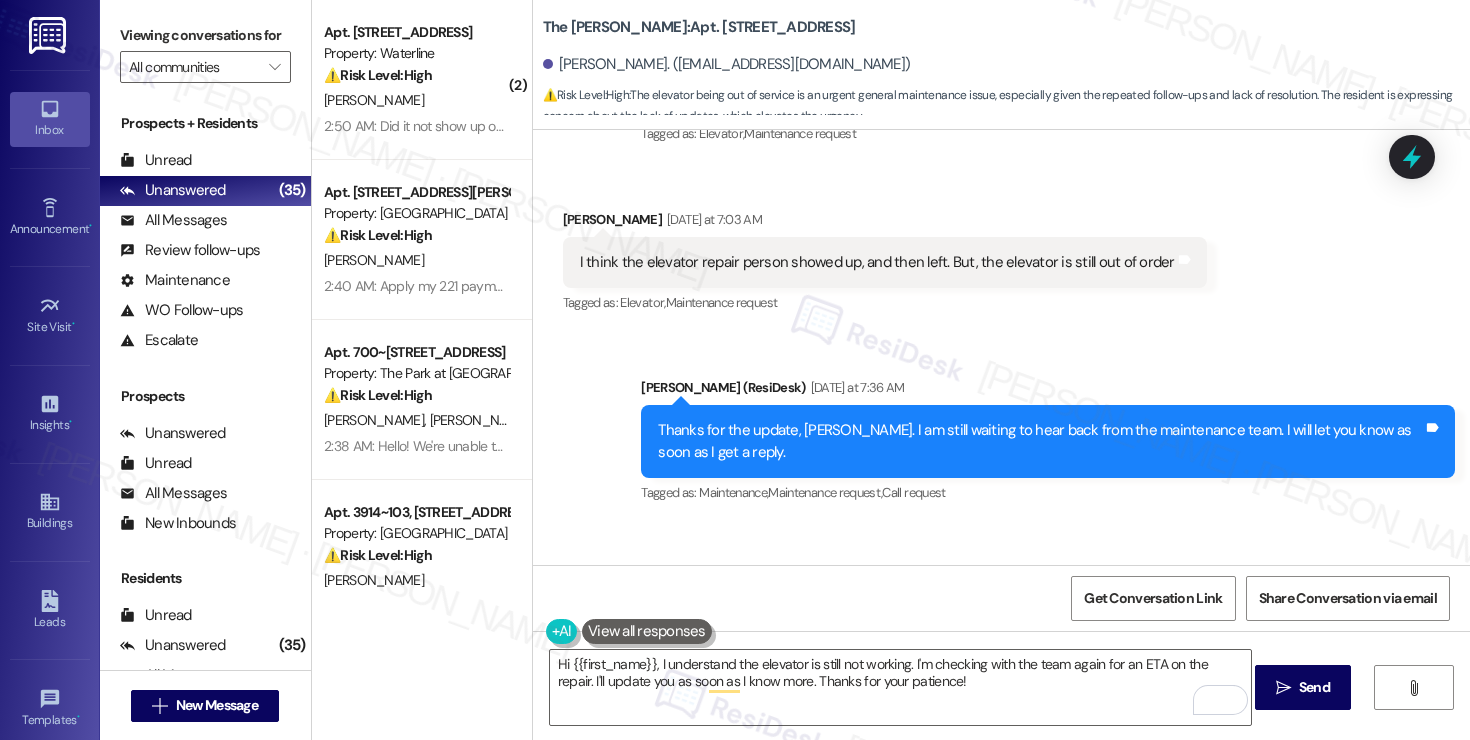 click on "Received via SMS [PERSON_NAME] 12:39 AM The elevator is still down and I haven't seen/heard any updates about an ETA of it being fixed.  Tags and notes Tagged as:   Elevator ,  Click to highlight conversations about Elevator Bad communication Click to highlight conversations about Bad communication" at bounding box center [879, 622] 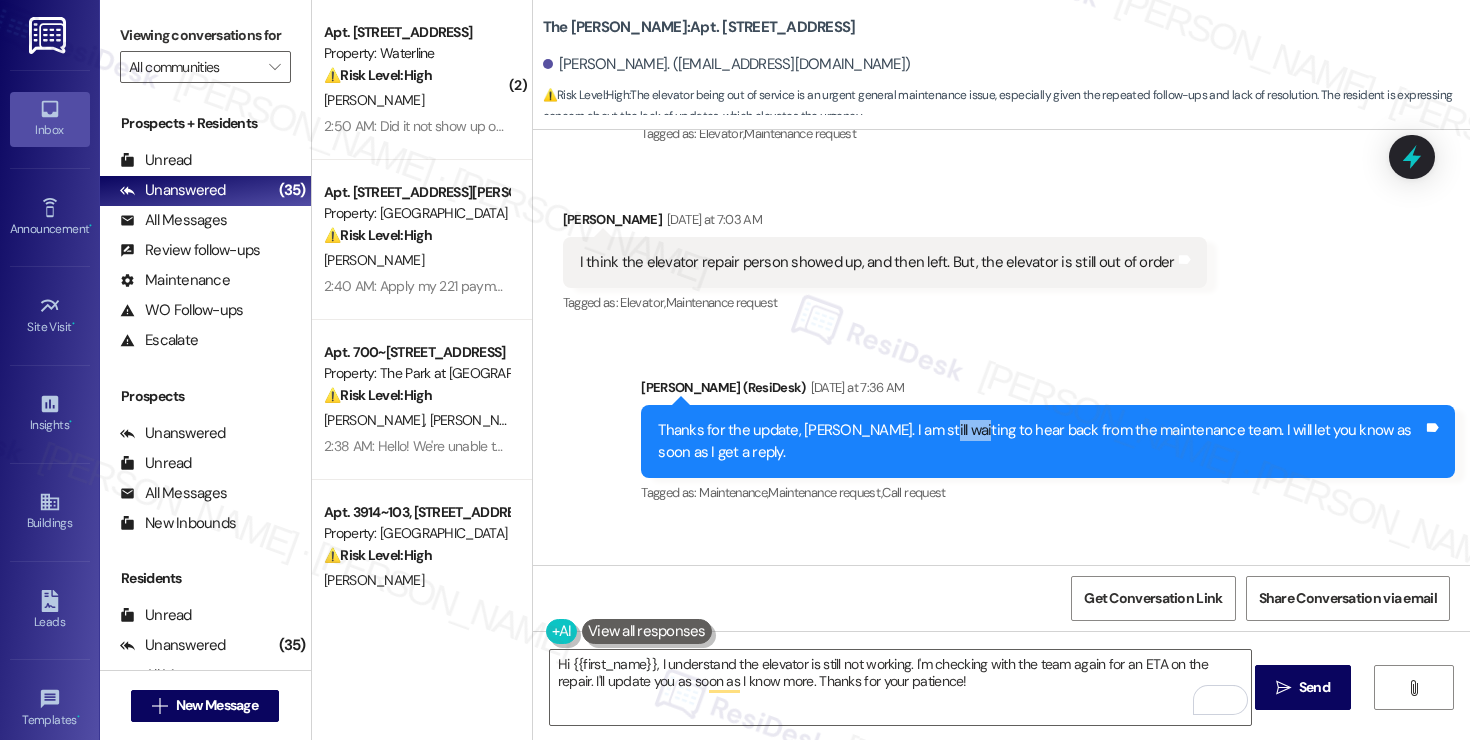 click on "Thanks for the update, [PERSON_NAME]. I am still waiting to hear back from the maintenance team. I will let you know as soon as I get a reply." at bounding box center (1040, 441) 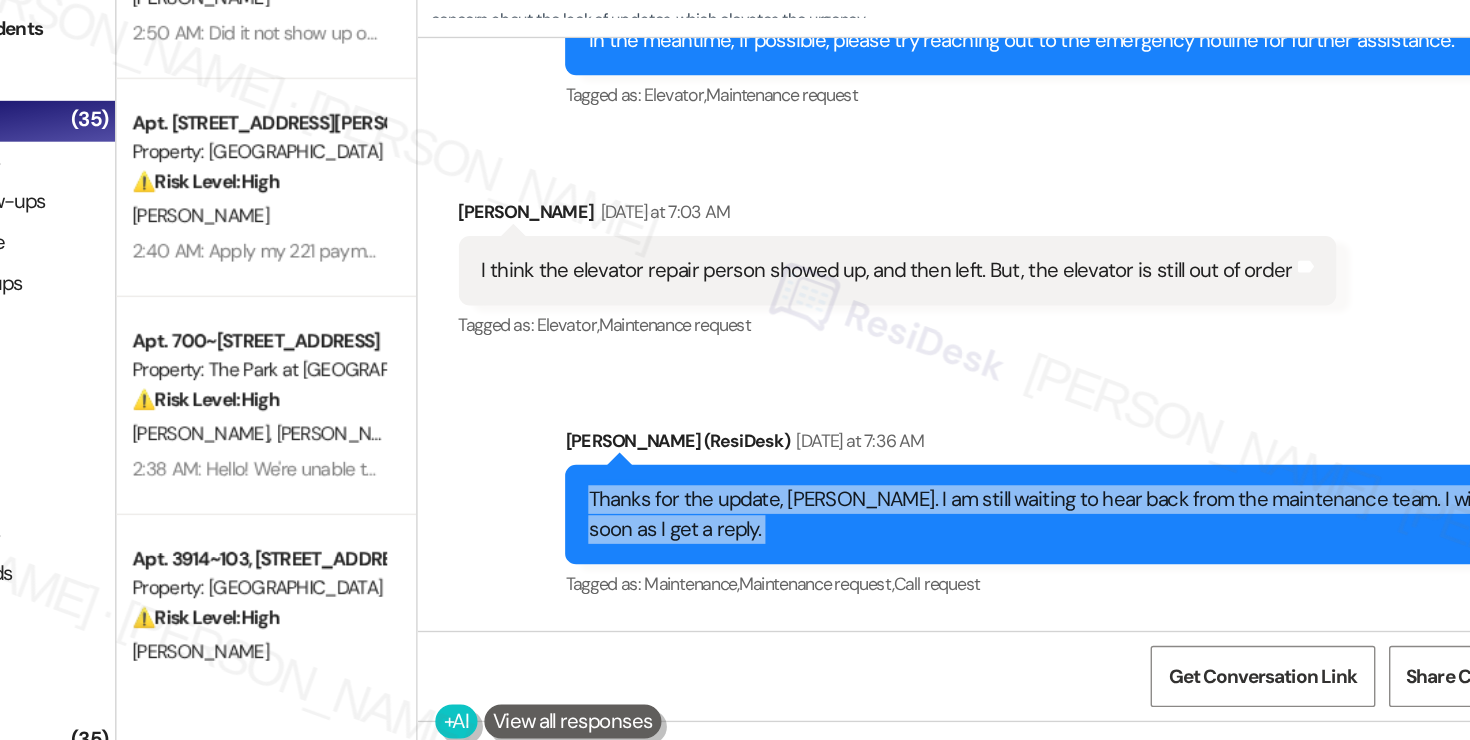 scroll, scrollTop: 7295, scrollLeft: 0, axis: vertical 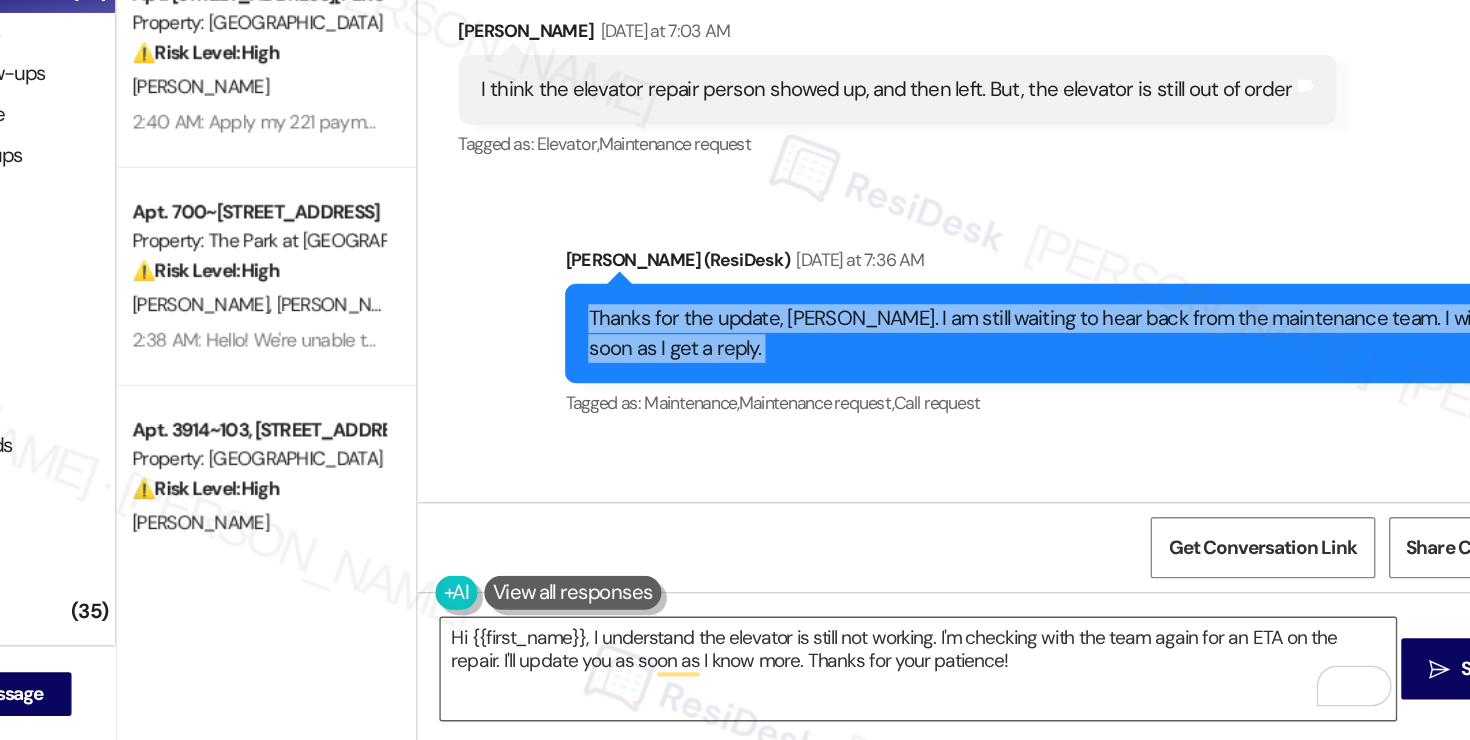 click on "The elevator is still down and I haven't seen/heard any updates about an ETA of it being fixed.  Tags and notes" at bounding box center [879, 620] 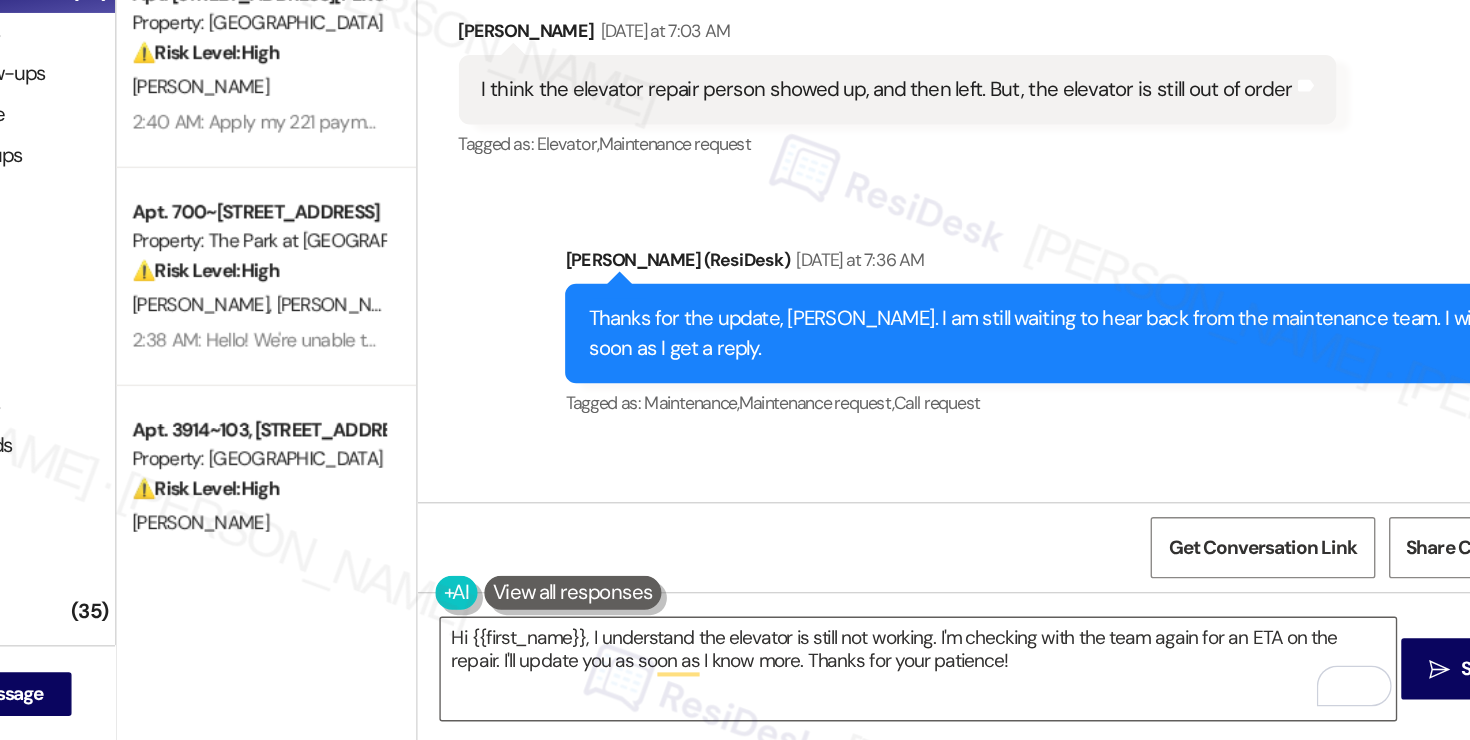 click on "The elevator is still down and I haven't seen/heard any updates about an ETA of it being fixed.  Tags and notes" at bounding box center [879, 620] 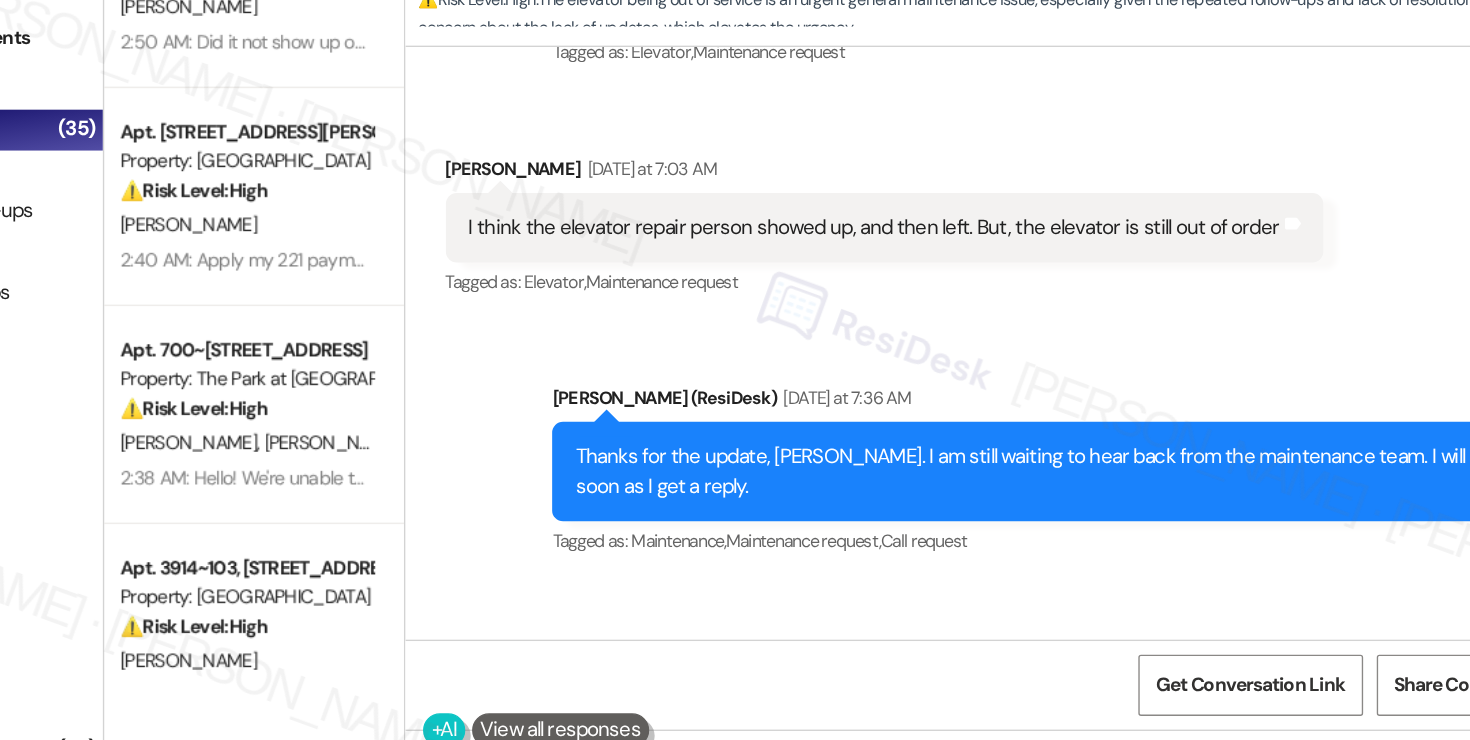 click on "Thanks for the update, [PERSON_NAME]. I am still waiting to hear back from the maintenance team. I will let you know as soon as I get a reply. Tags and notes" at bounding box center [1048, 441] 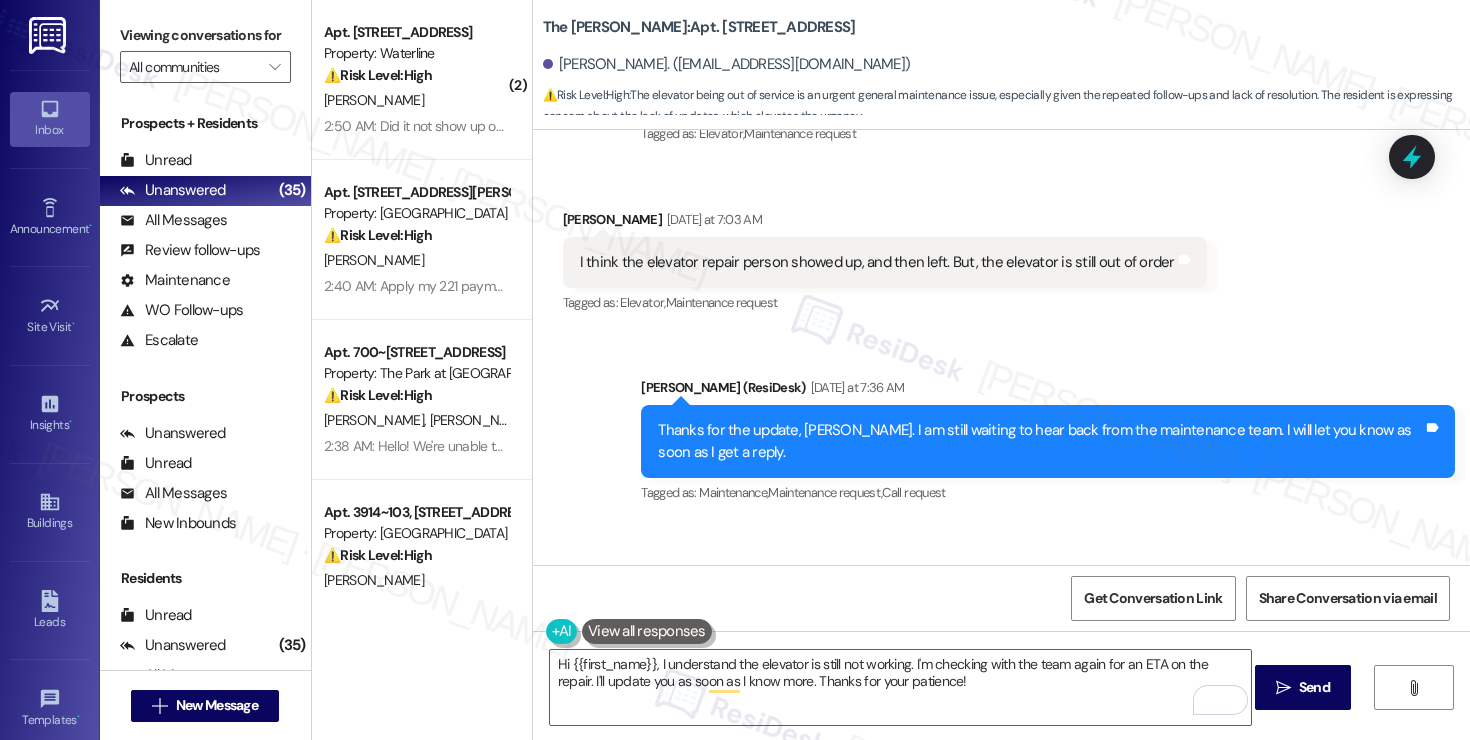 click on "Received via SMS [PERSON_NAME] 12:39 AM The elevator is still down and I haven't seen/heard any updates about an ETA of it being fixed.  Tags and notes Tagged as:   Elevator ,  Click to highlight conversations about Elevator Bad communication Click to highlight conversations about Bad communication" at bounding box center [1001, 607] 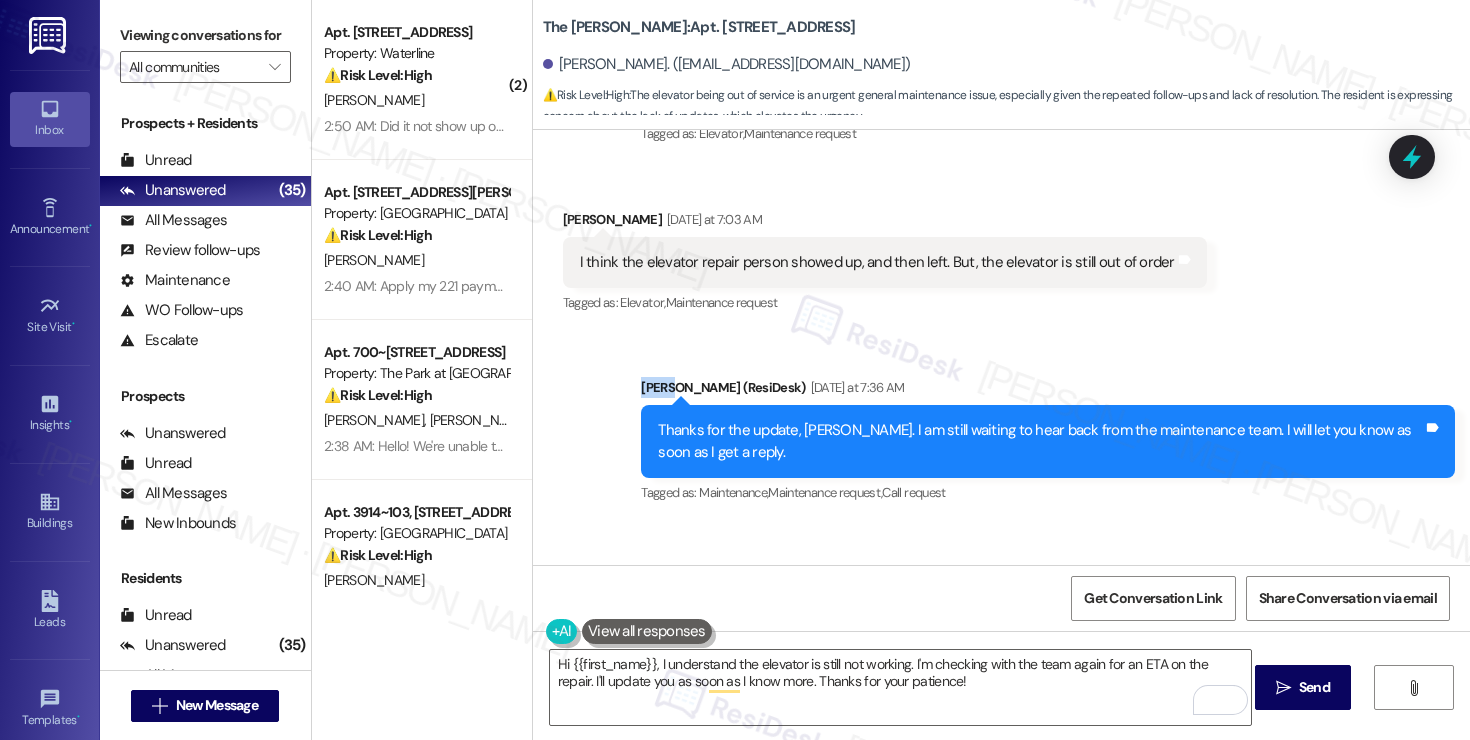 click on "The elevator is still down and I haven't seen/heard any updates about an ETA of it being fixed.  Tags and notes" at bounding box center [879, 620] 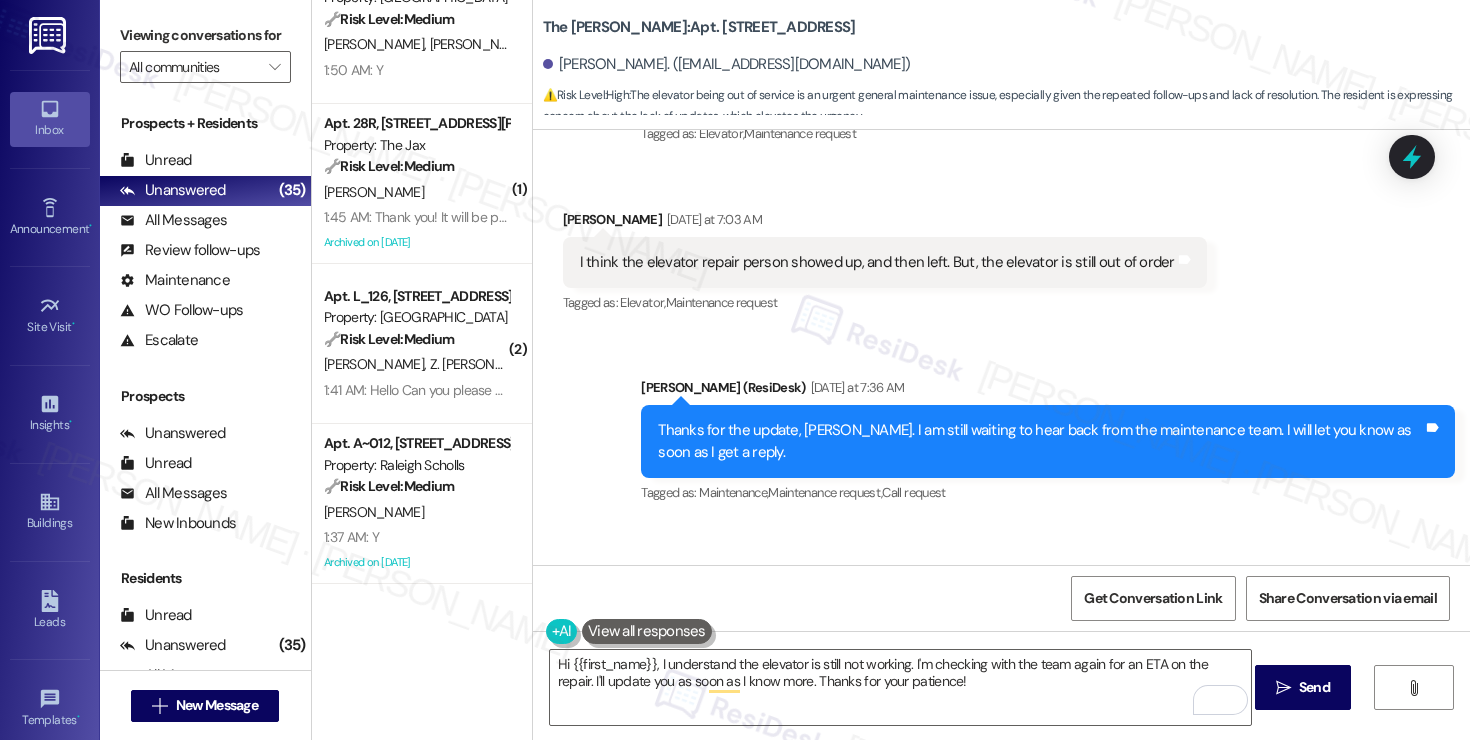 scroll, scrollTop: 5830, scrollLeft: 0, axis: vertical 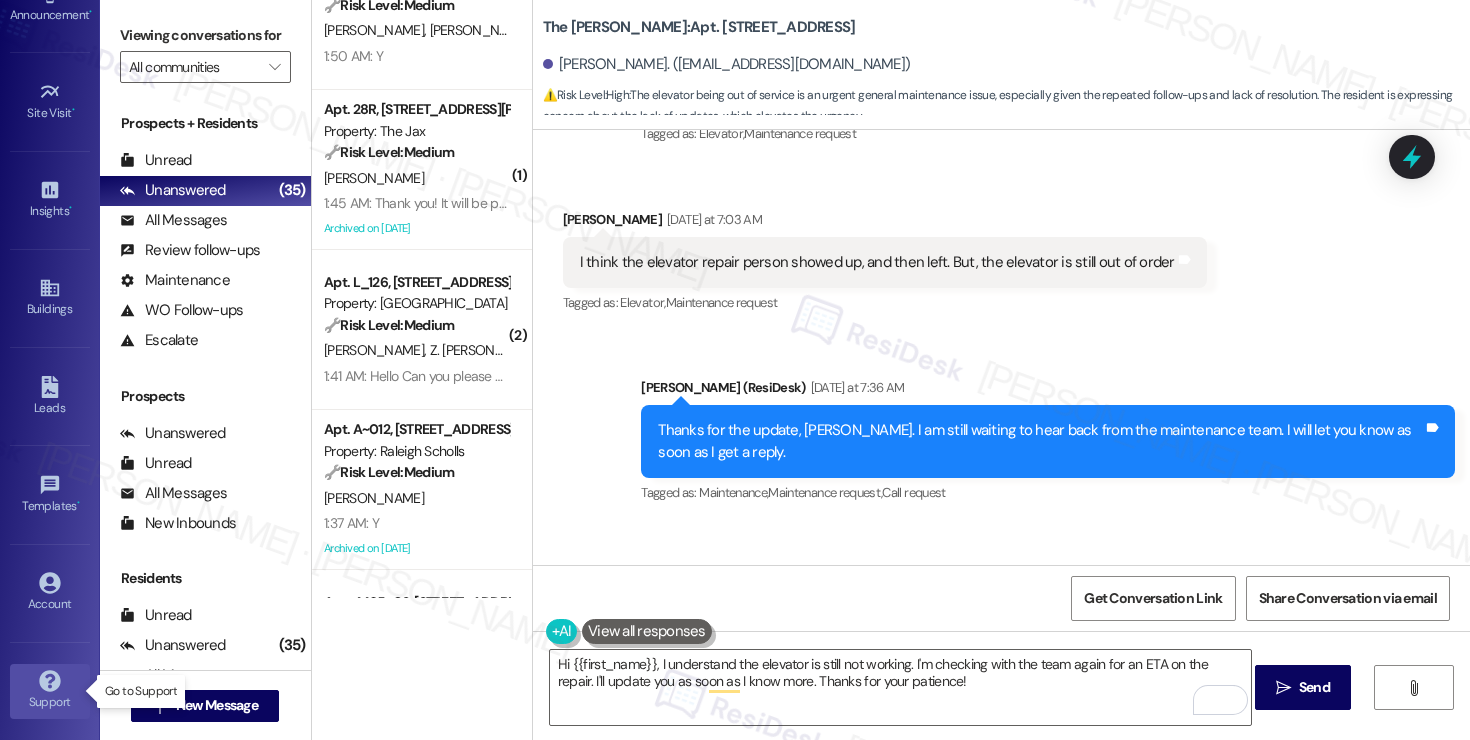click on "Support" at bounding box center (50, 702) 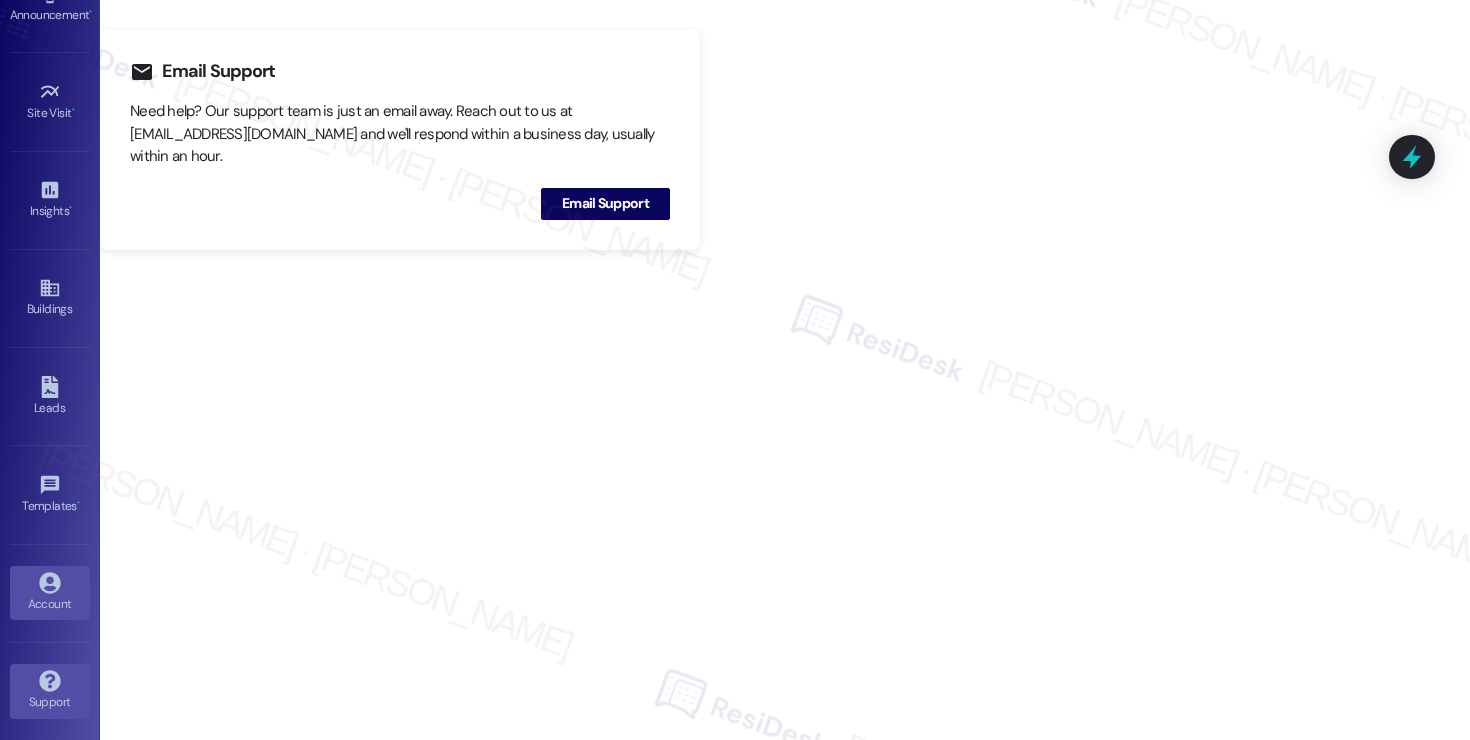 click on "Account" at bounding box center (50, 604) 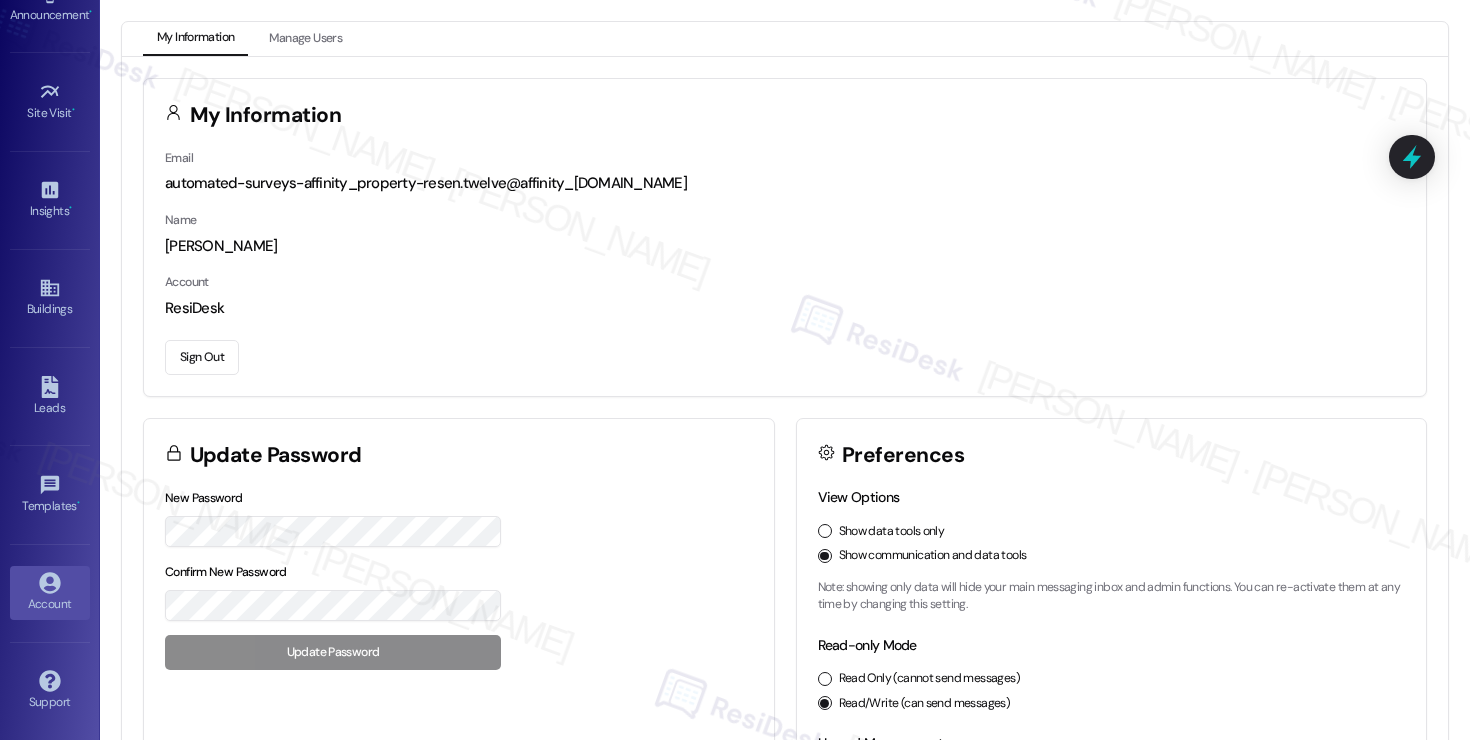 click on "Sign Out" at bounding box center [202, 357] 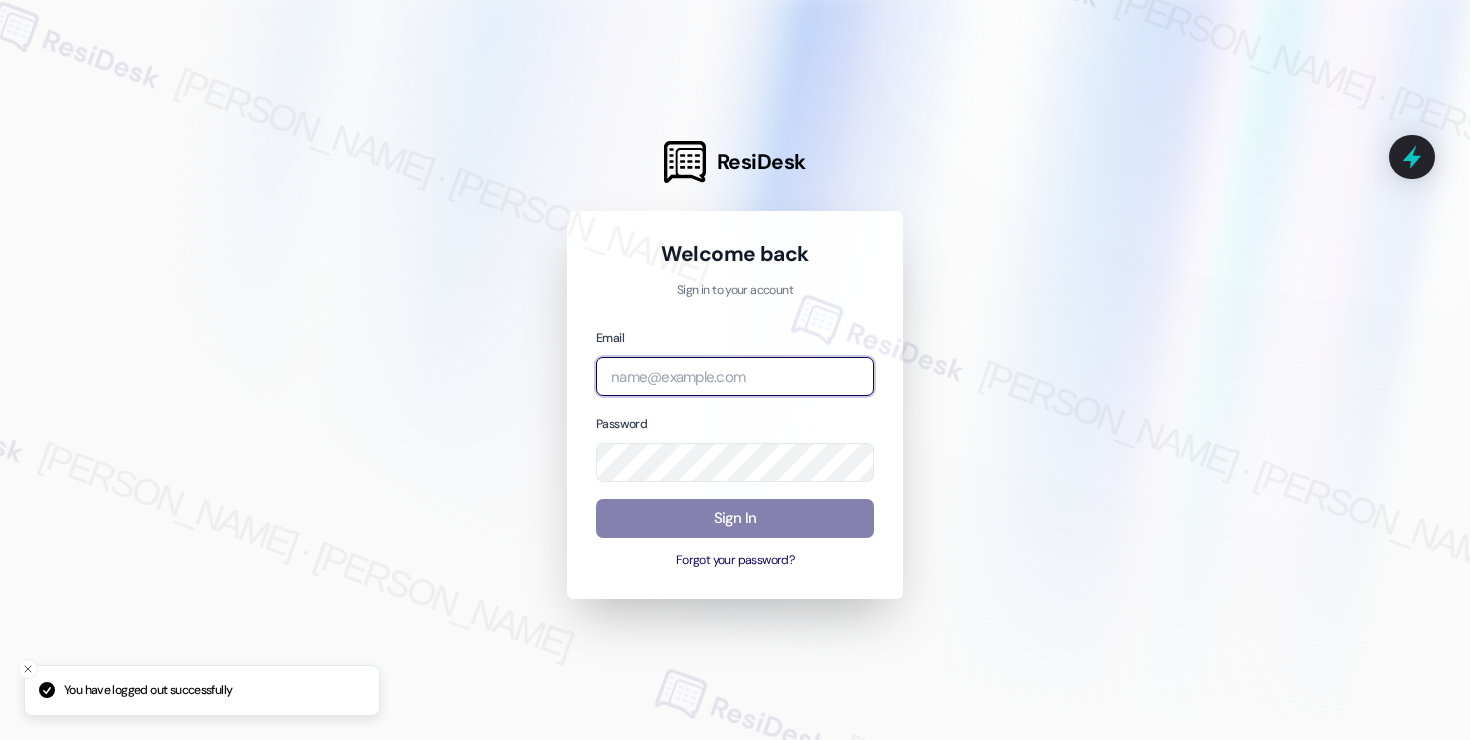 click at bounding box center (735, 376) 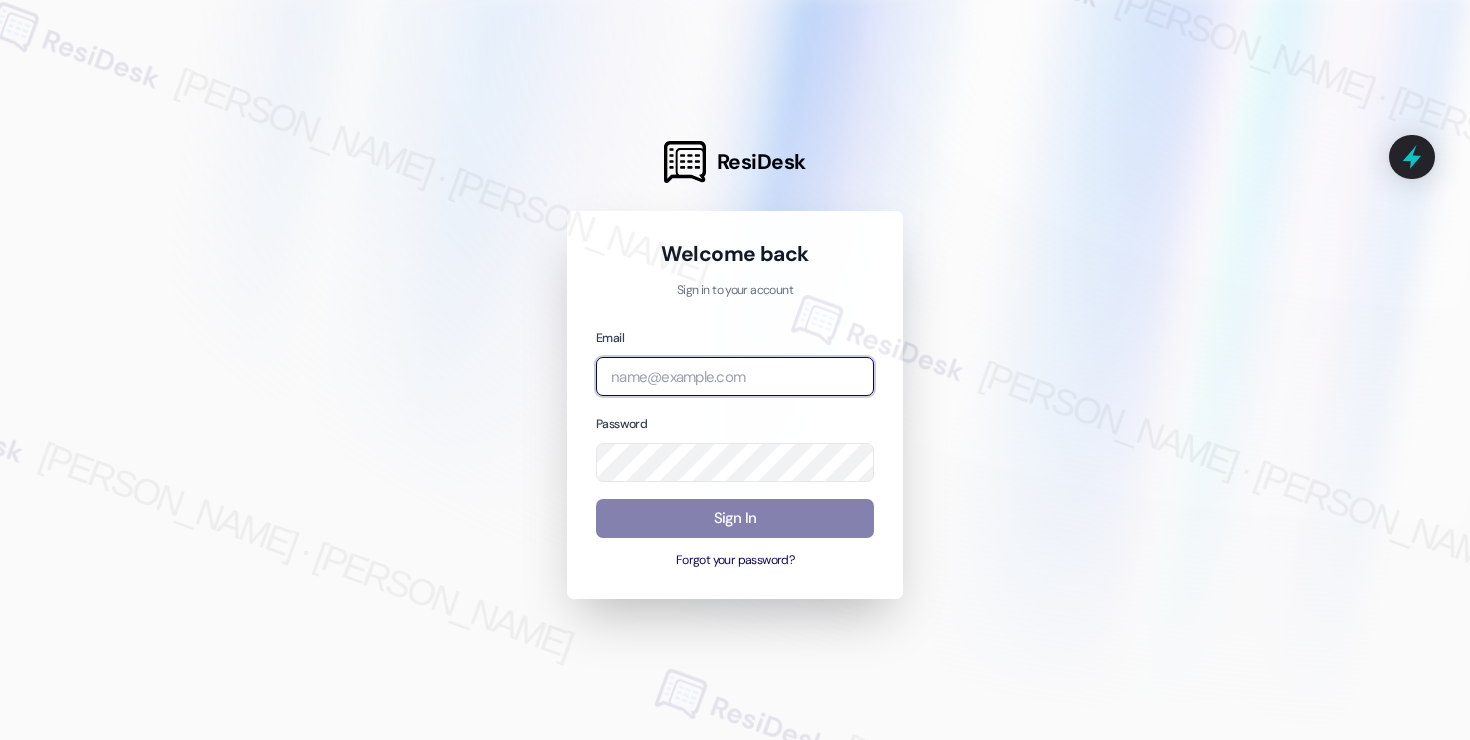 click at bounding box center (0, 740) 